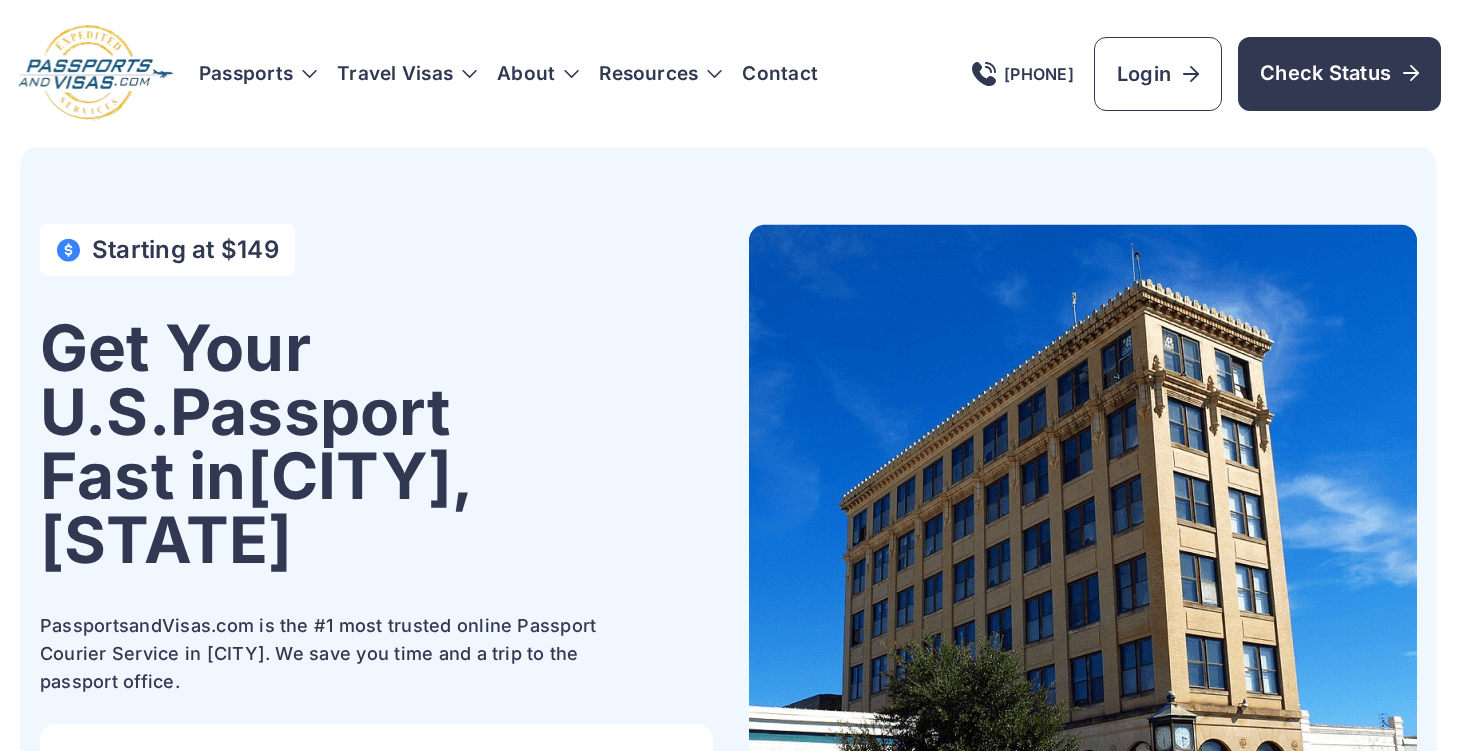 scroll, scrollTop: 0, scrollLeft: 0, axis: both 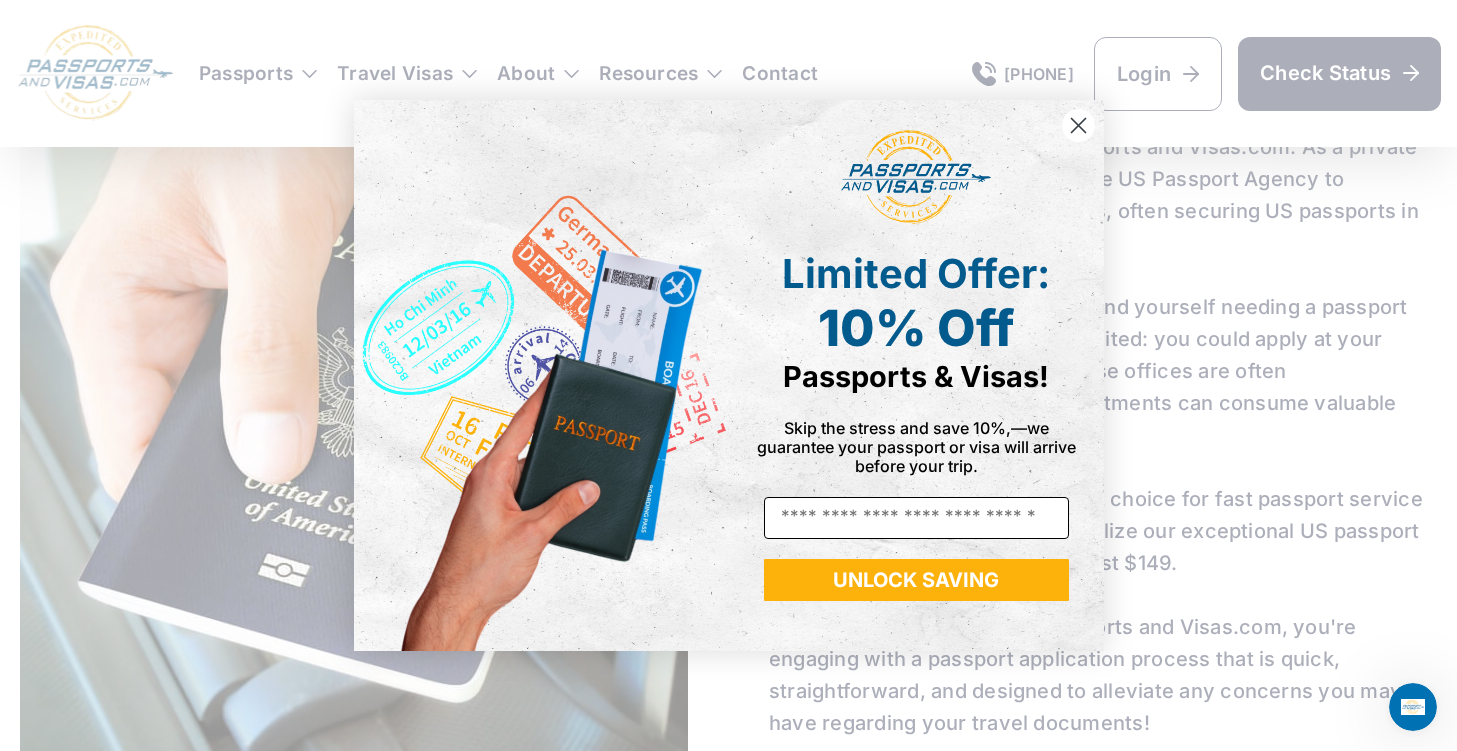 click on "Email" at bounding box center (916, 518) 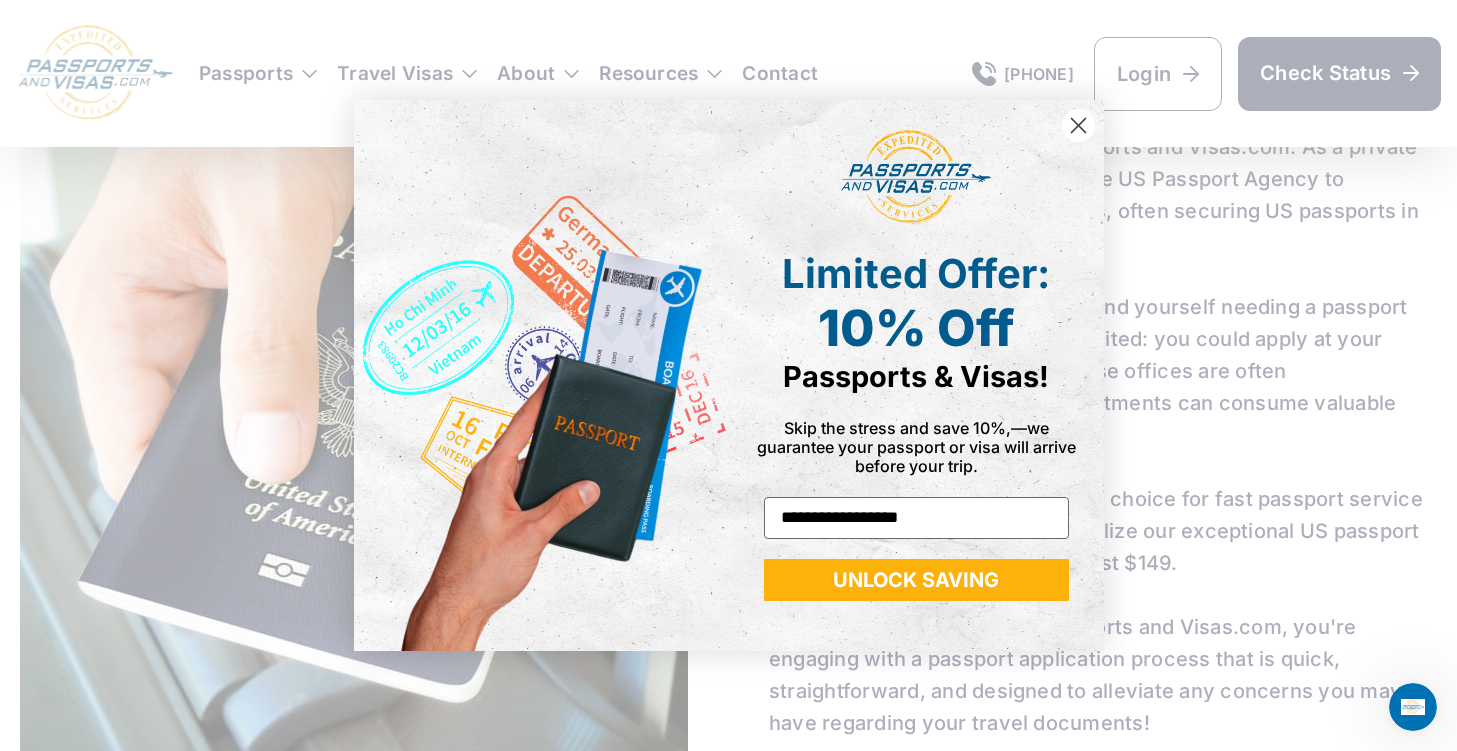 type on "**********" 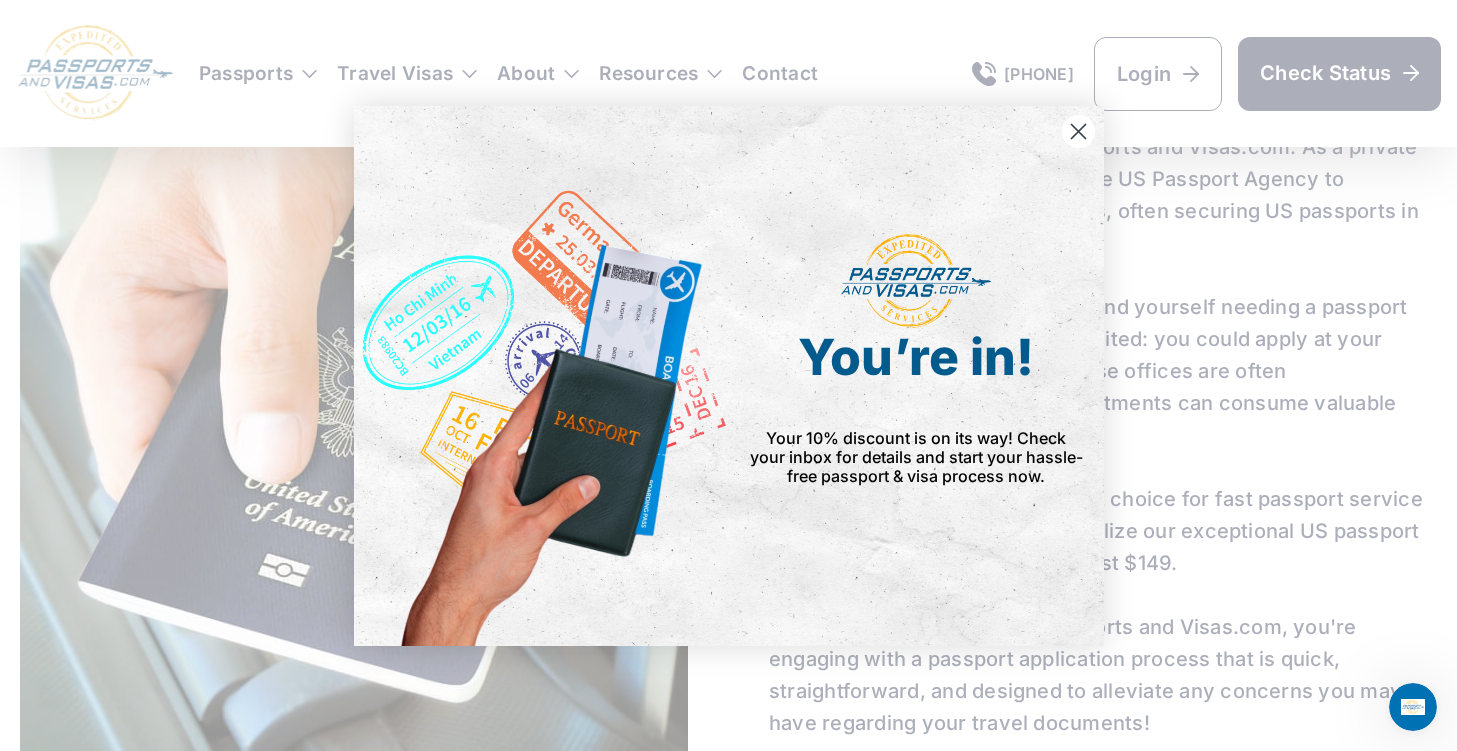 click 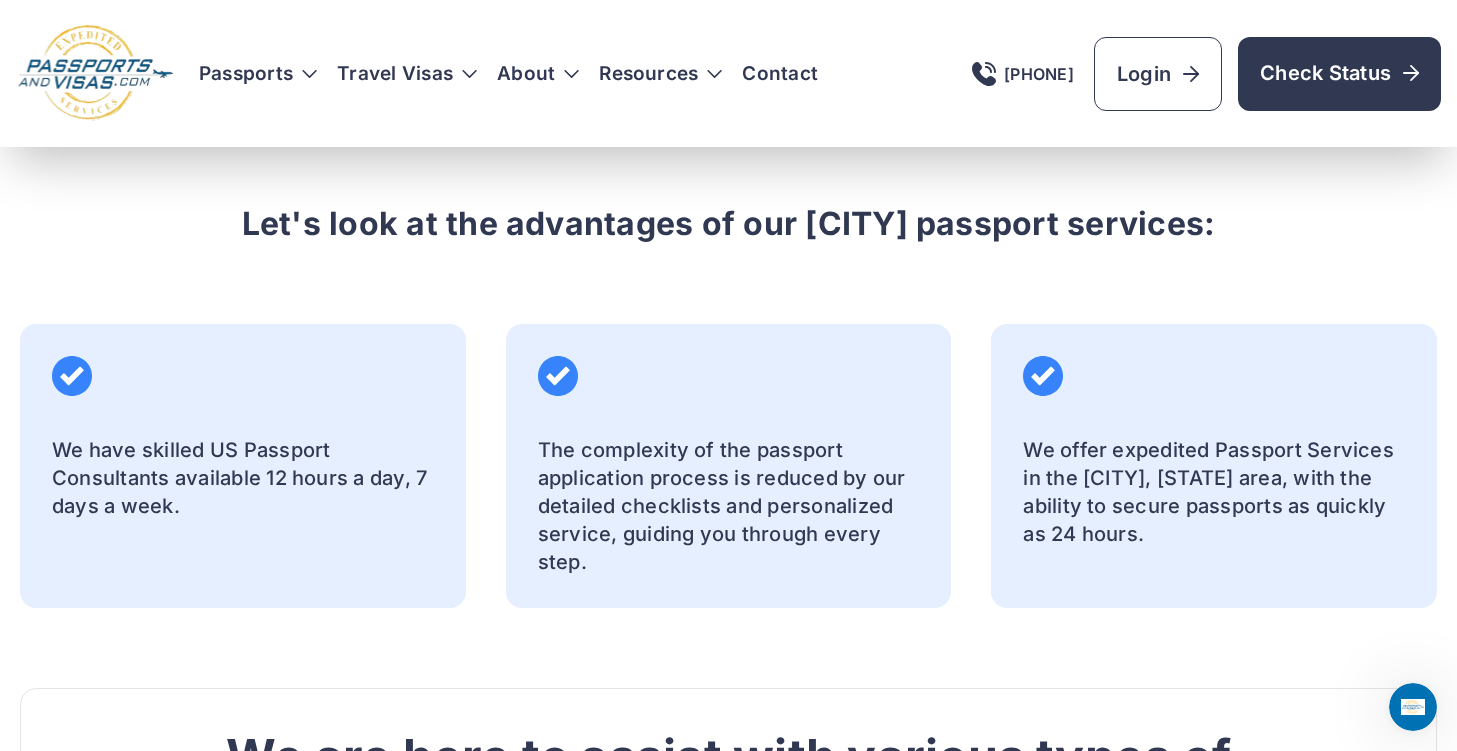 scroll, scrollTop: 2200, scrollLeft: 0, axis: vertical 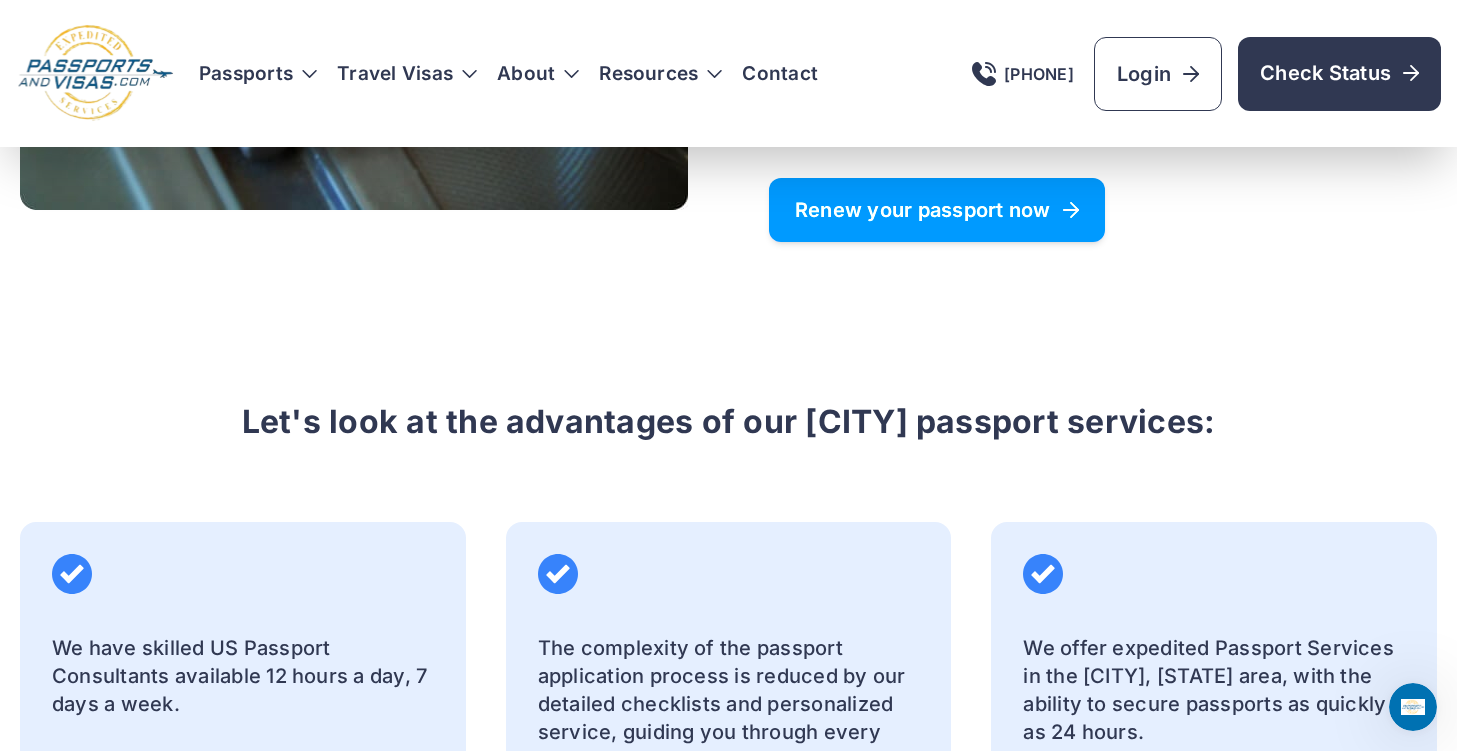 click on "Renew your passport now" at bounding box center [937, 210] 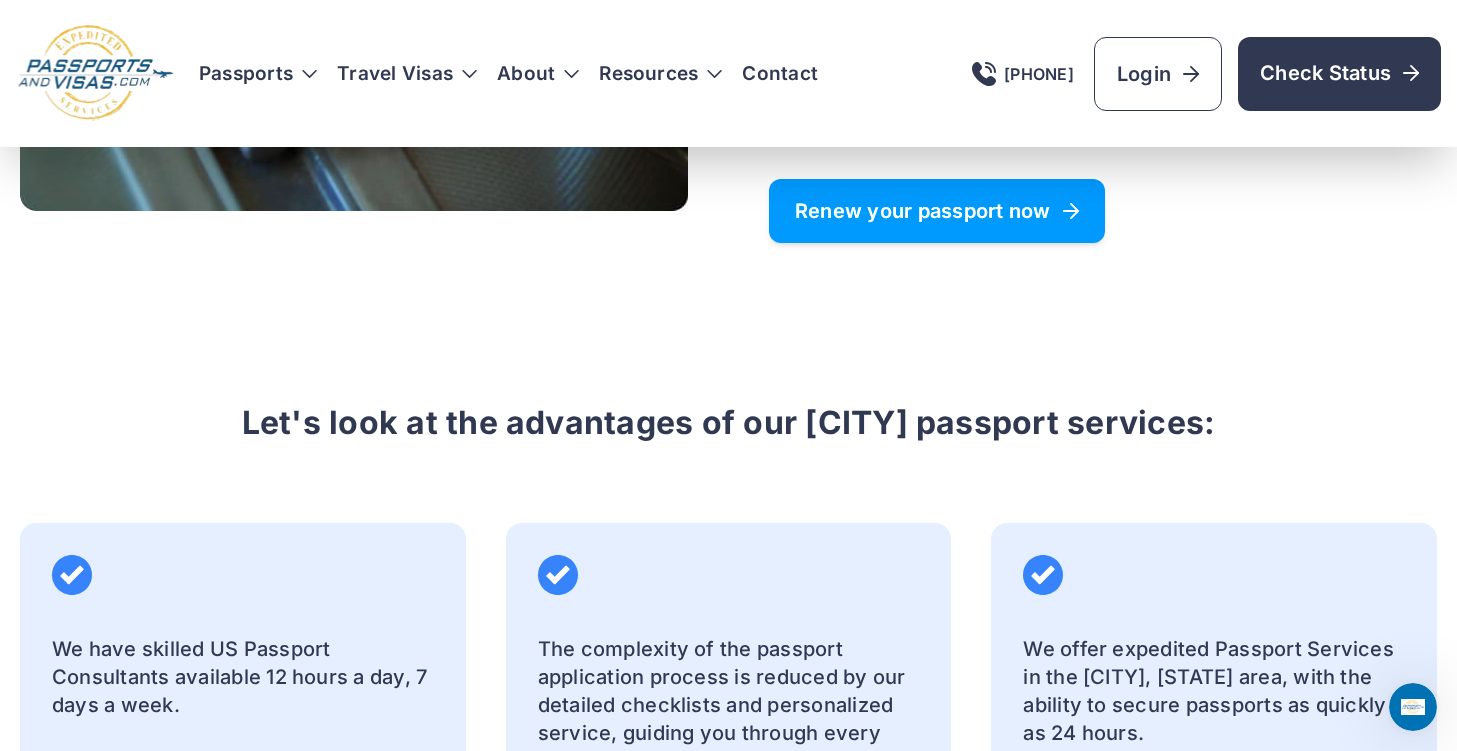 scroll, scrollTop: 2000, scrollLeft: 0, axis: vertical 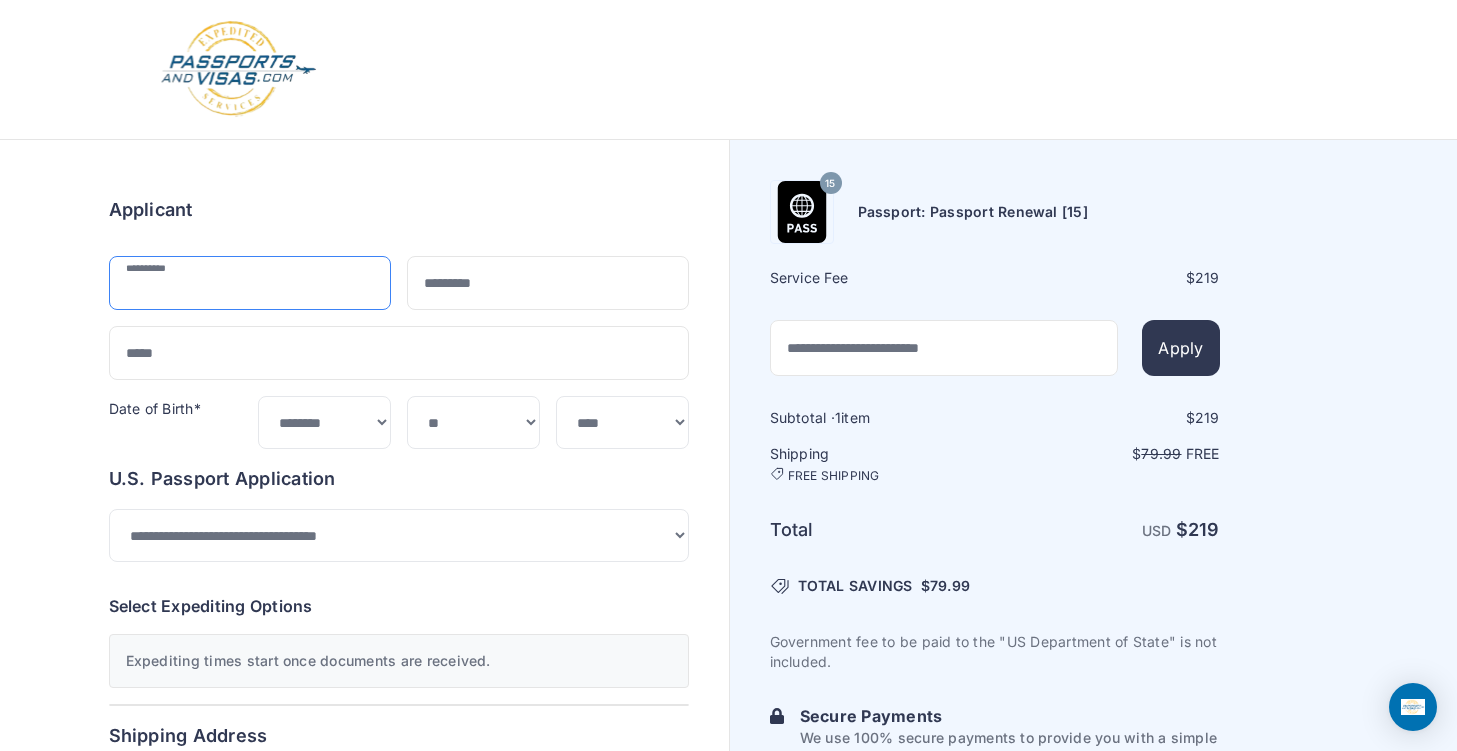 click at bounding box center [250, 283] 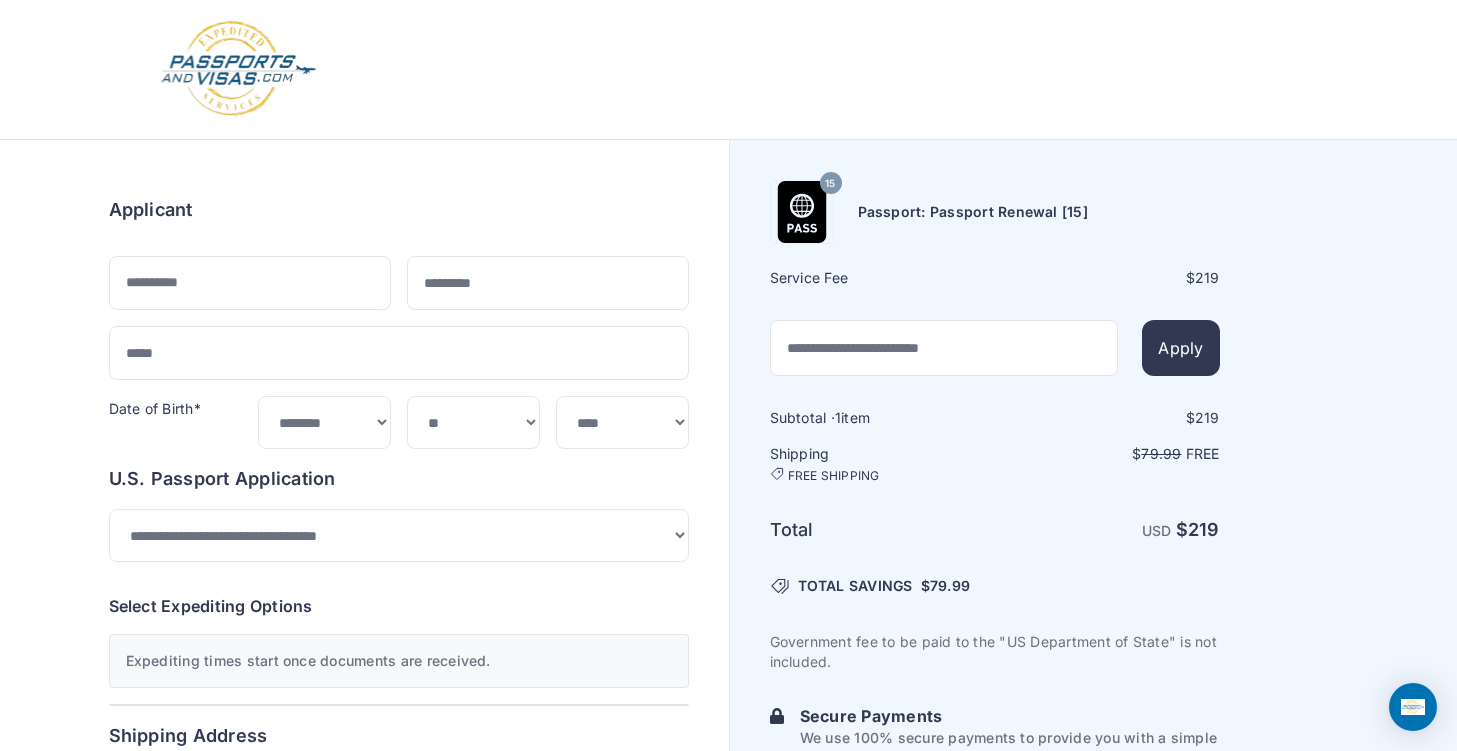 scroll, scrollTop: 0, scrollLeft: 0, axis: both 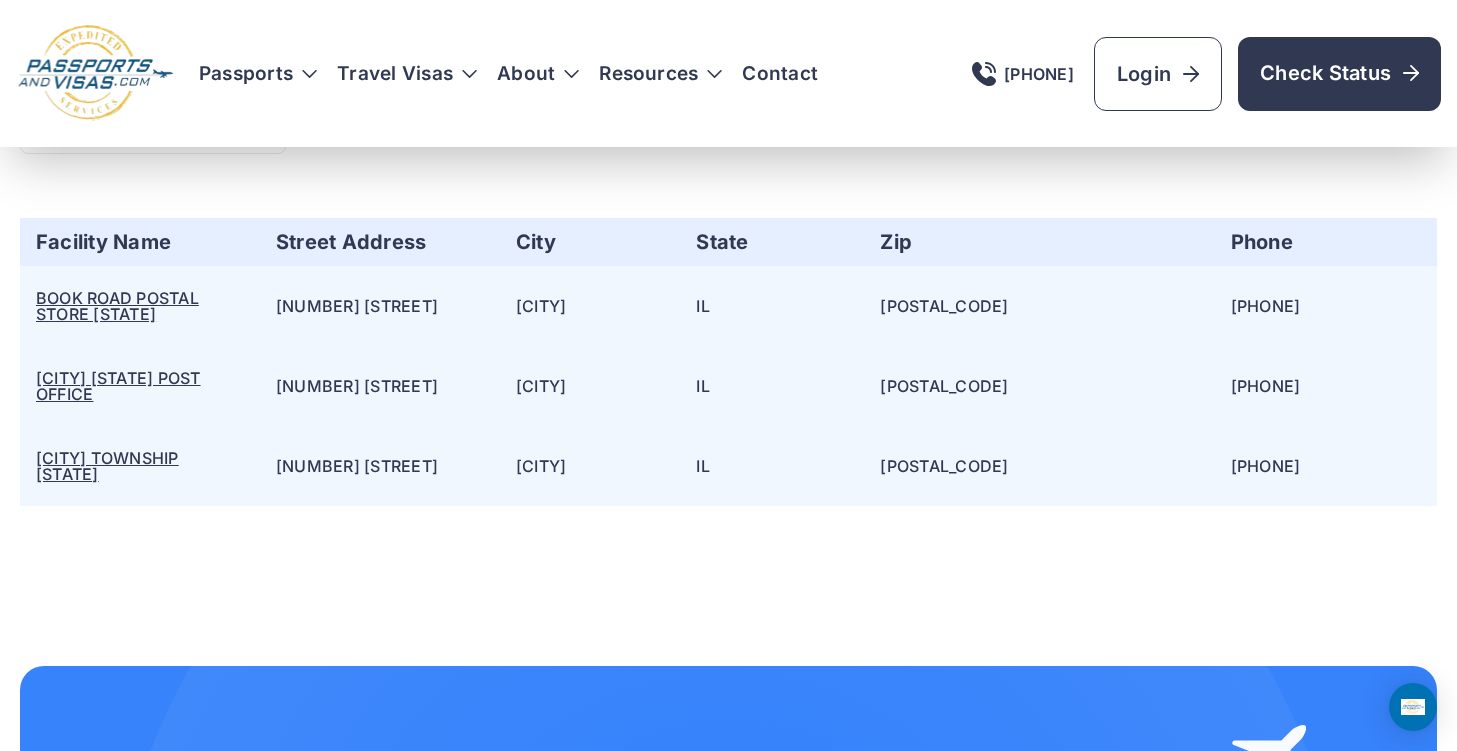 click on "[CITY] [TOWNSHIP] [STATE]" at bounding box center (107, 466) 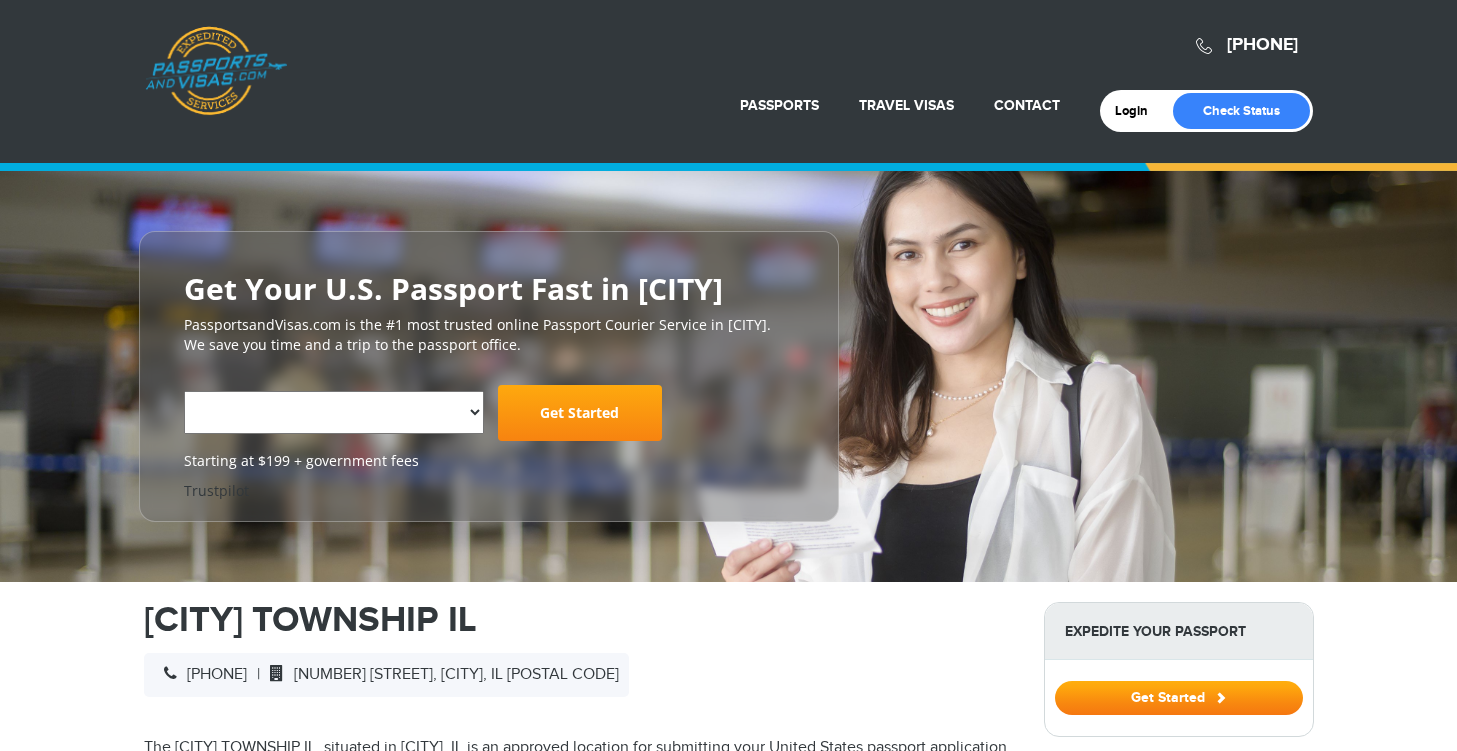 scroll, scrollTop: 0, scrollLeft: 0, axis: both 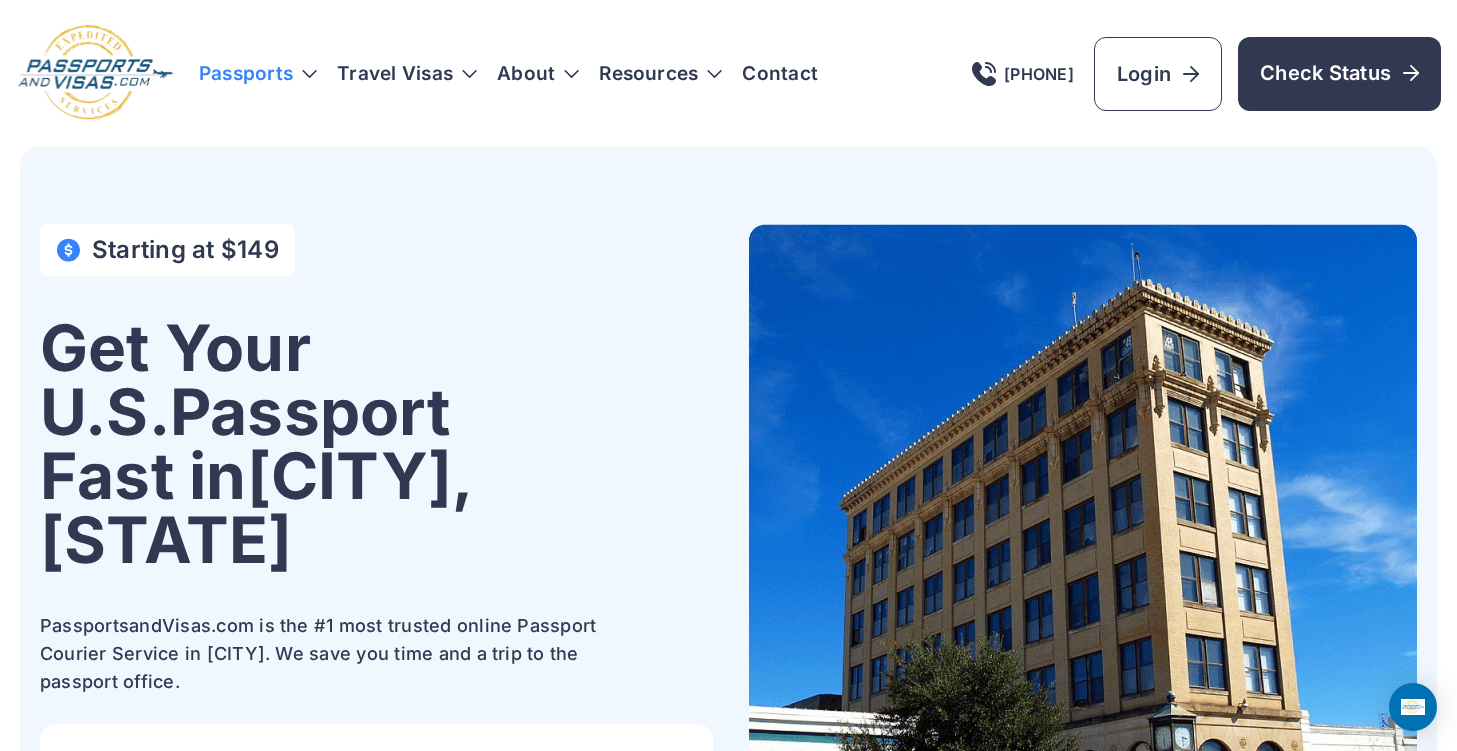 click on "Passports" at bounding box center [258, 74] 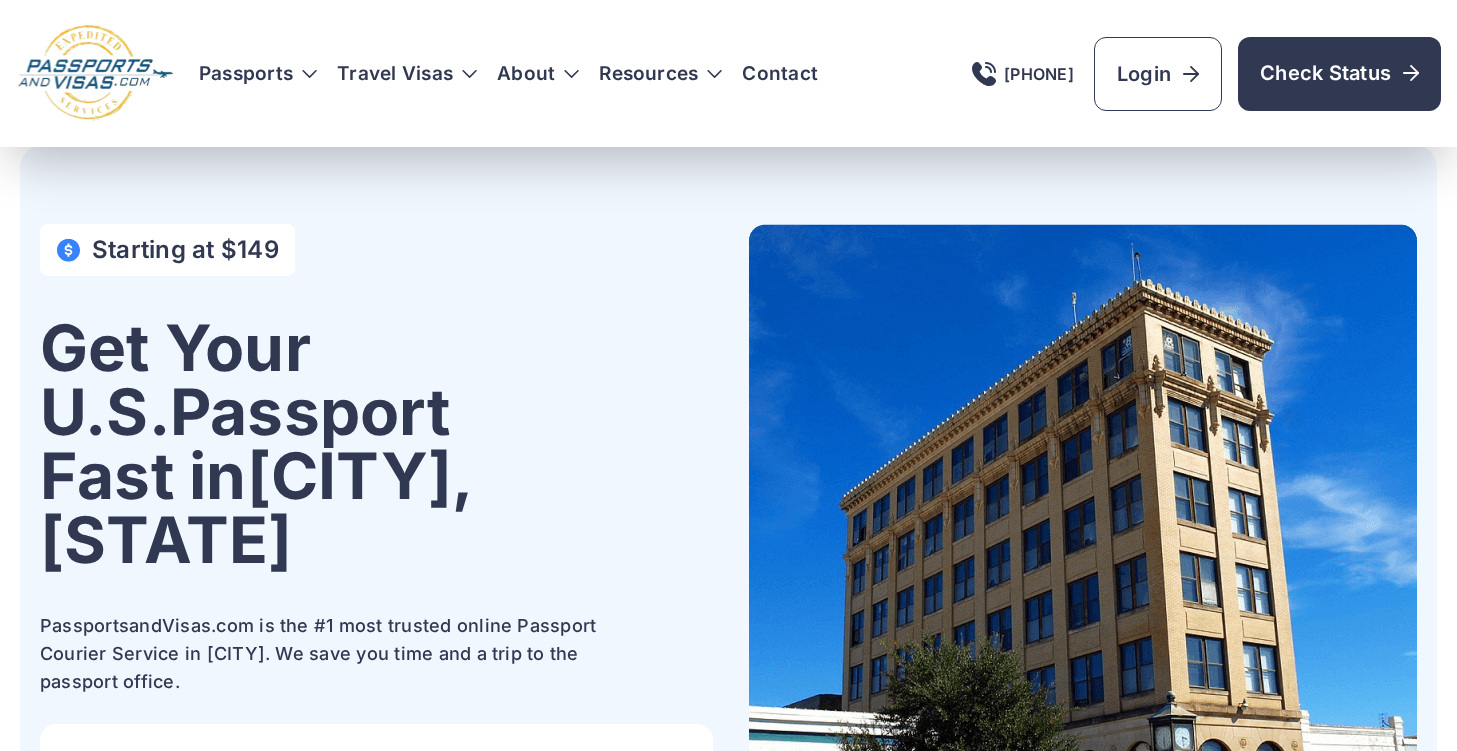 scroll, scrollTop: 363, scrollLeft: 0, axis: vertical 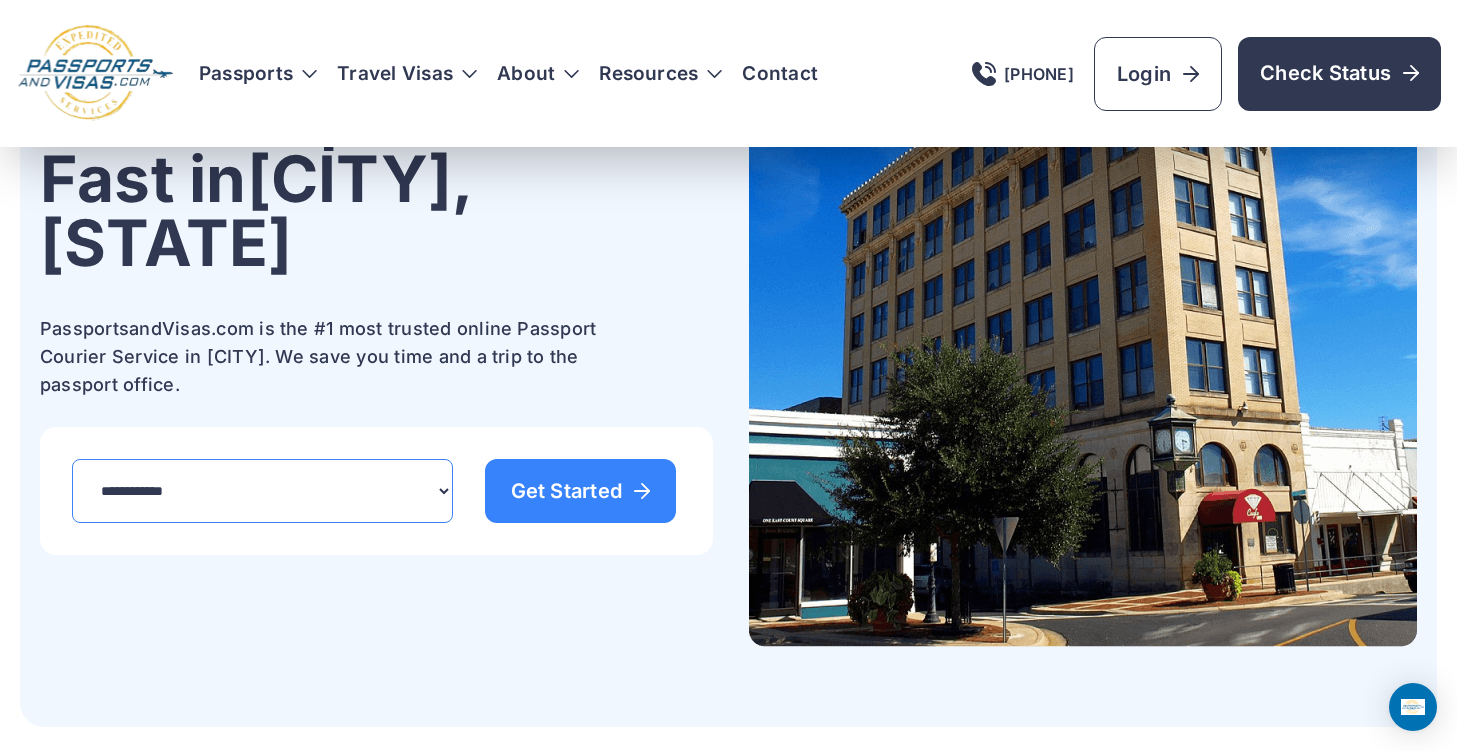 drag, startPoint x: 419, startPoint y: 447, endPoint x: 408, endPoint y: 453, distance: 12.529964 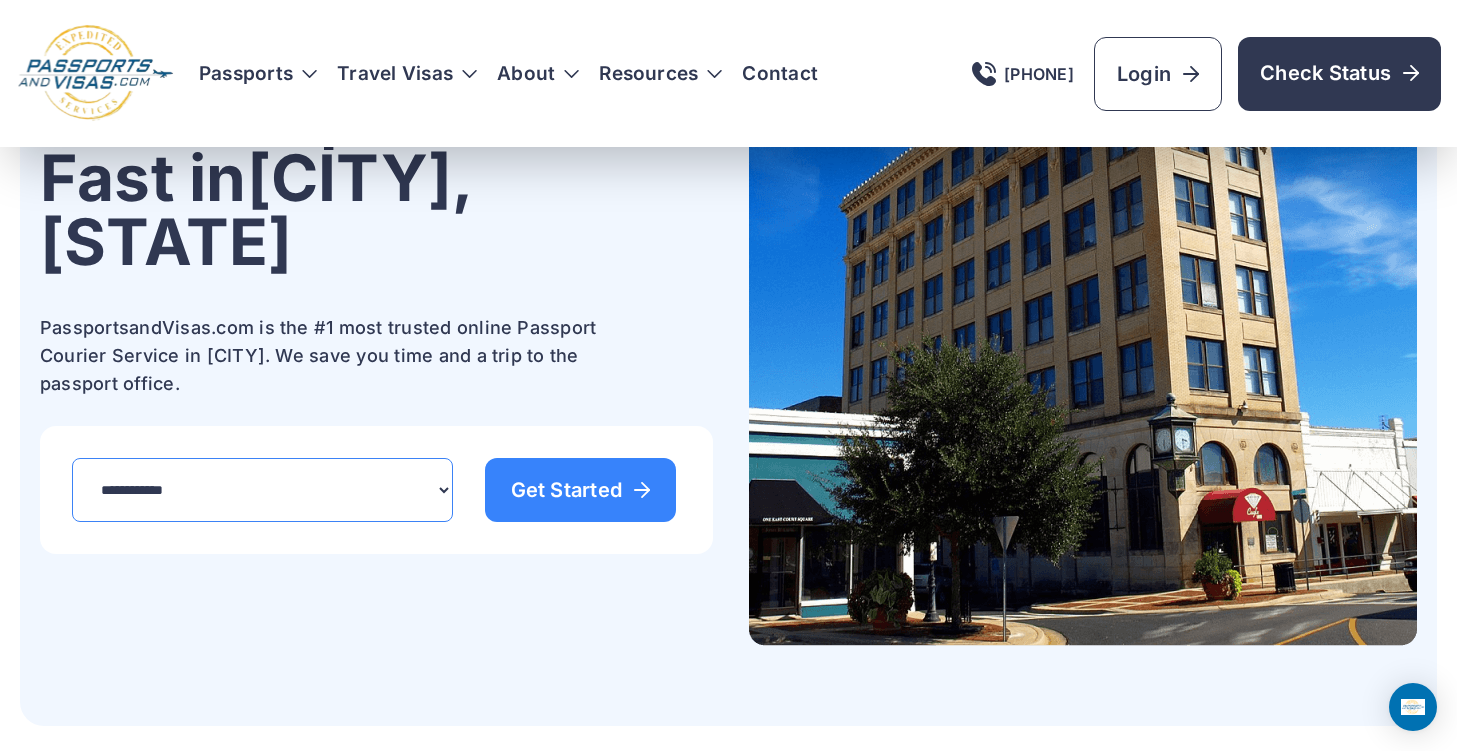scroll, scrollTop: 300, scrollLeft: 0, axis: vertical 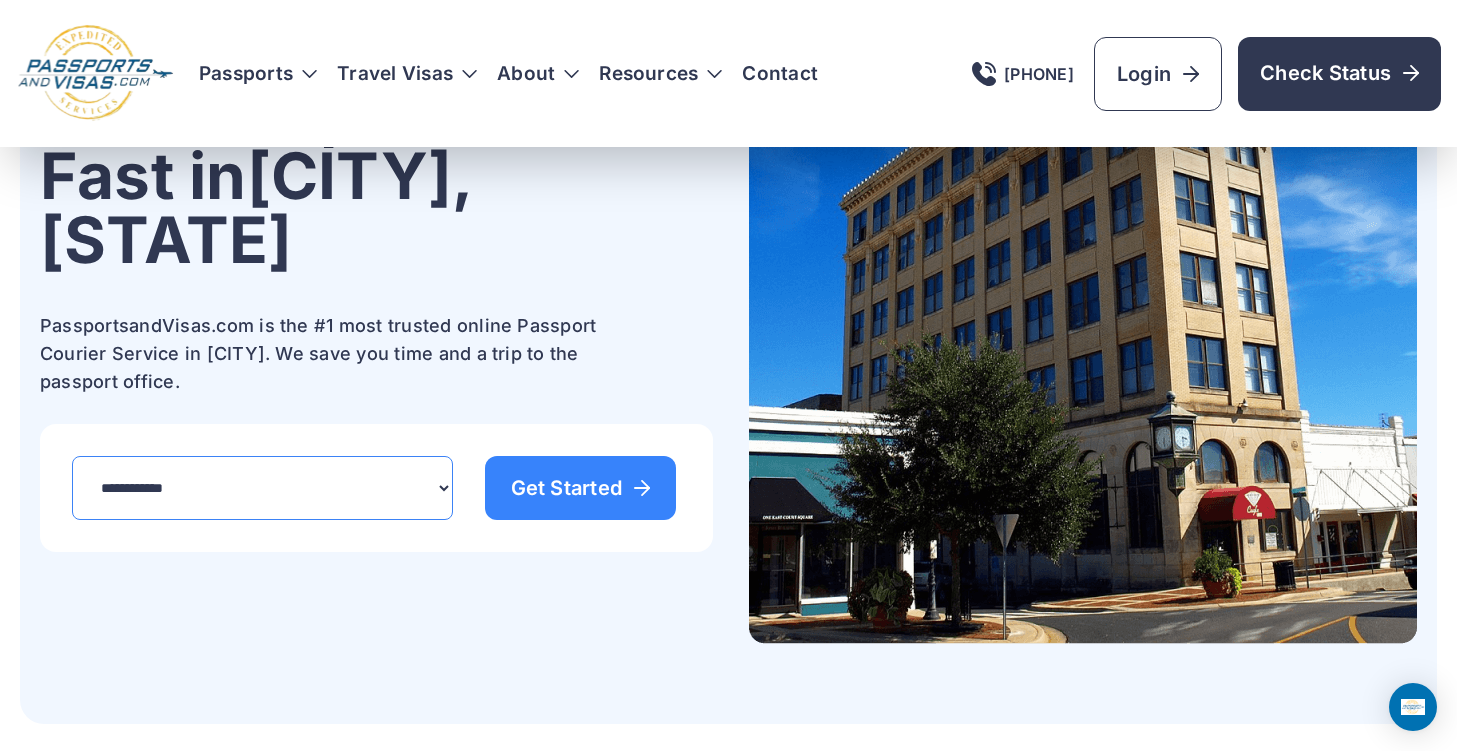select on "*******" 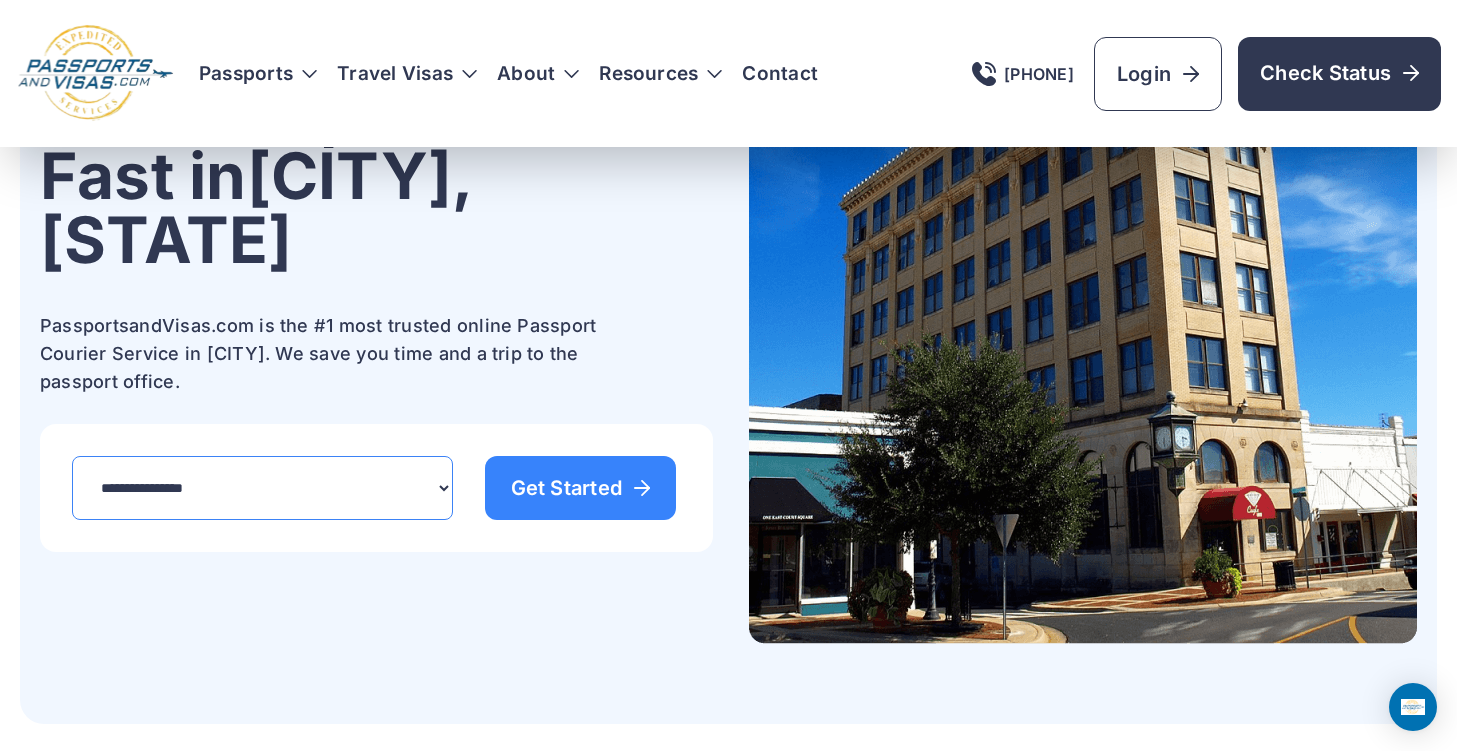 click on "**********" at bounding box center [262, 488] 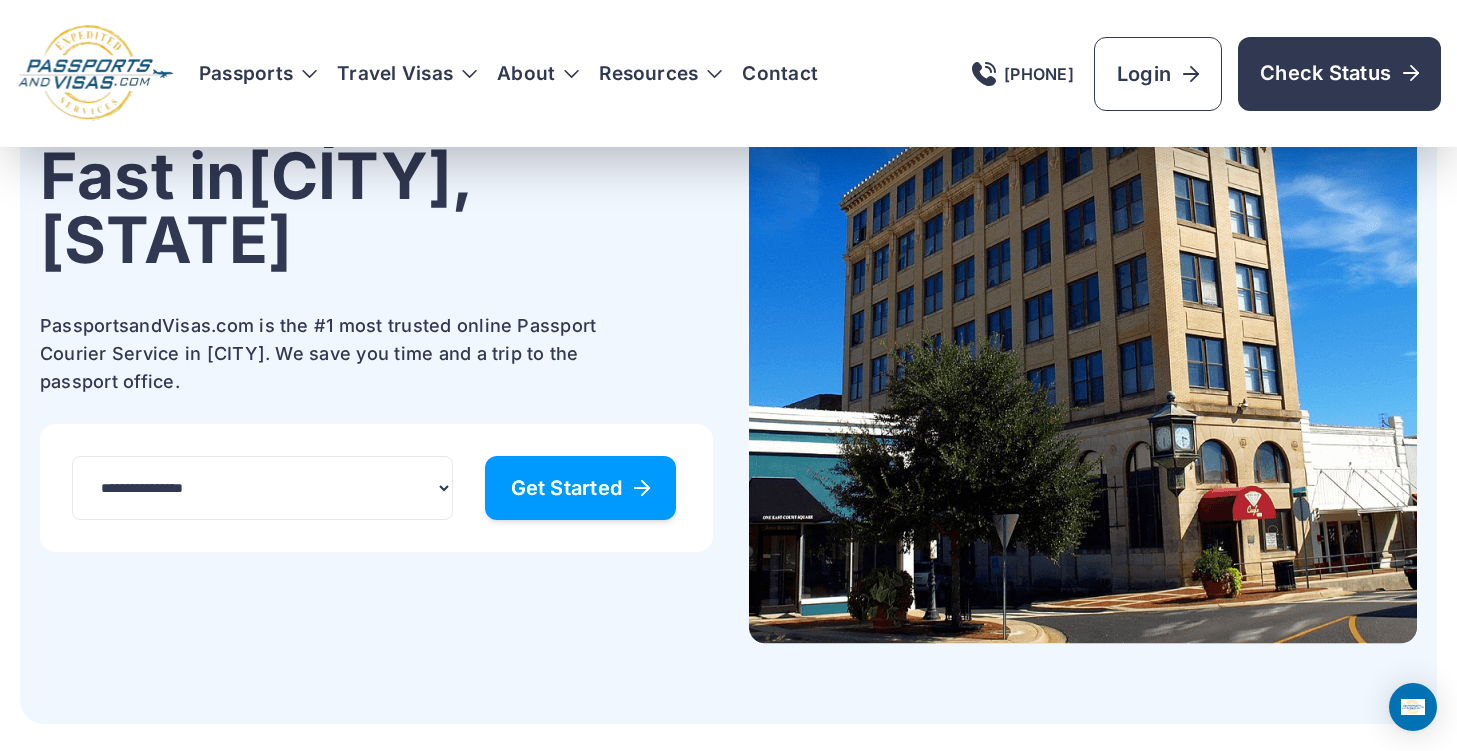 click on "Get Started" at bounding box center [581, 488] 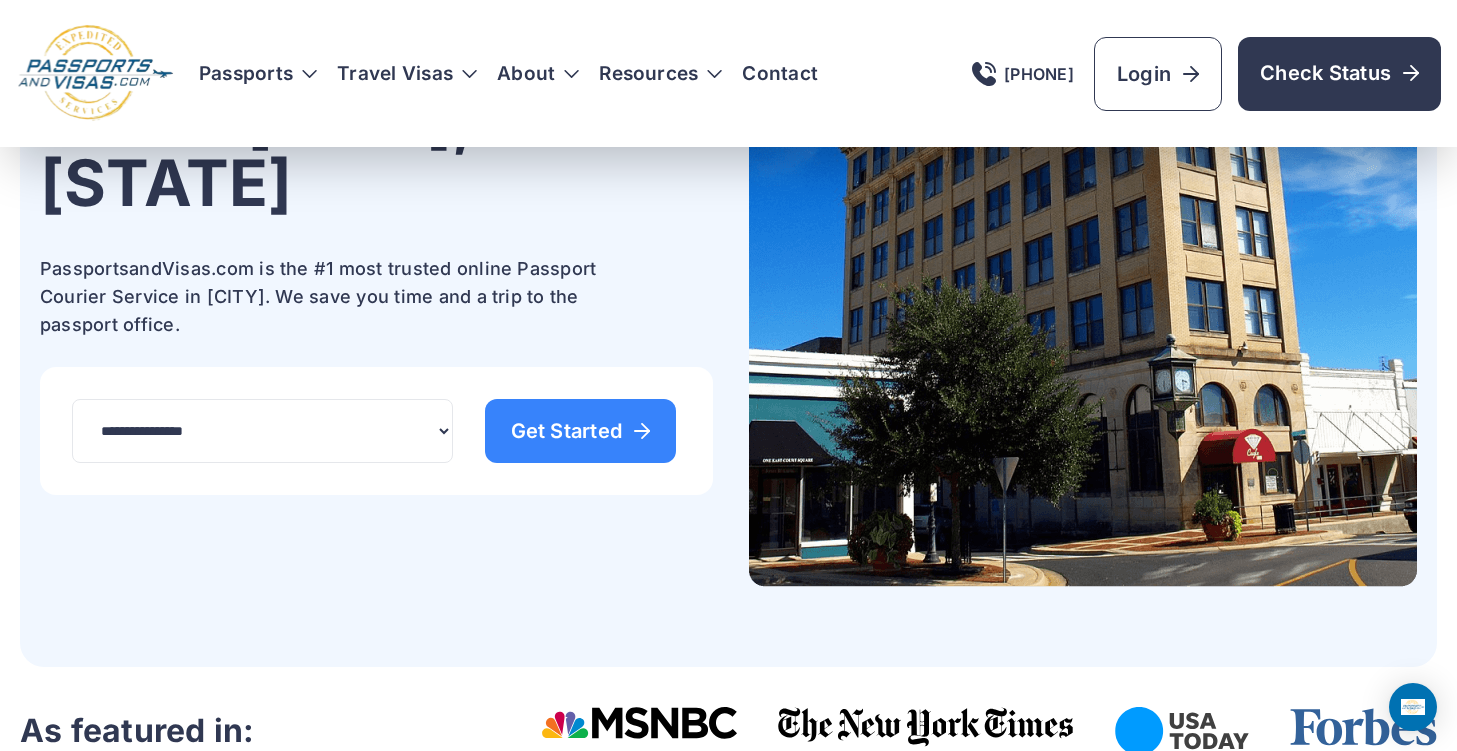 scroll, scrollTop: 379, scrollLeft: 0, axis: vertical 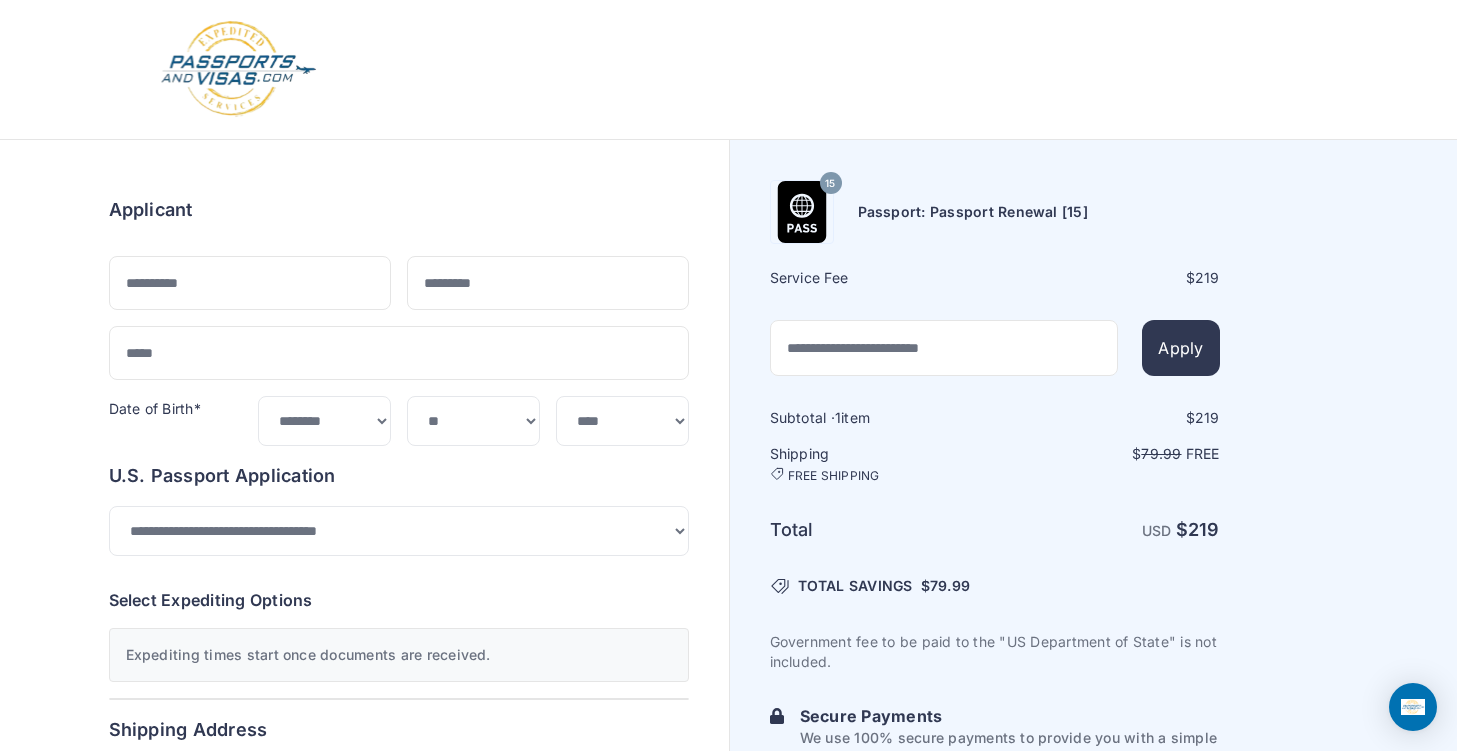select on "**" 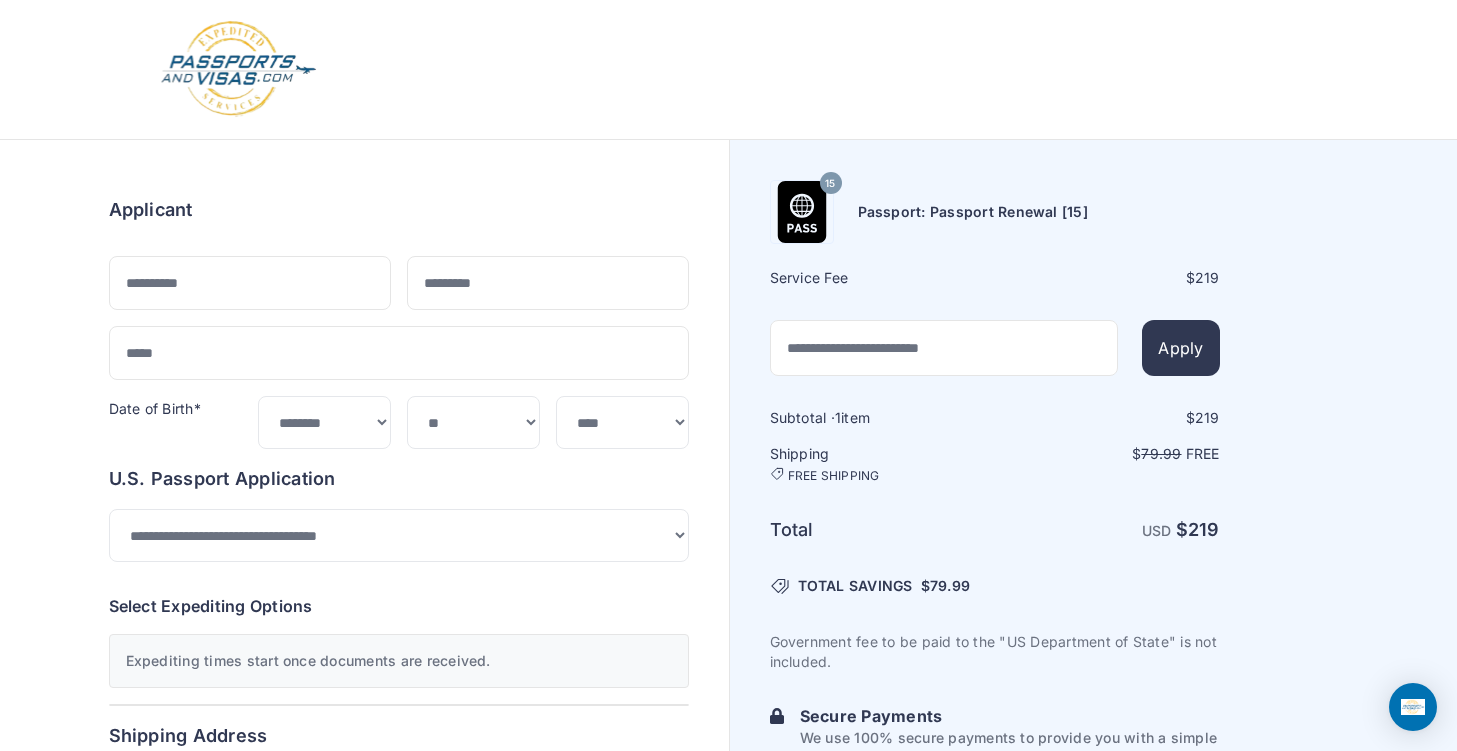 scroll, scrollTop: 100, scrollLeft: 0, axis: vertical 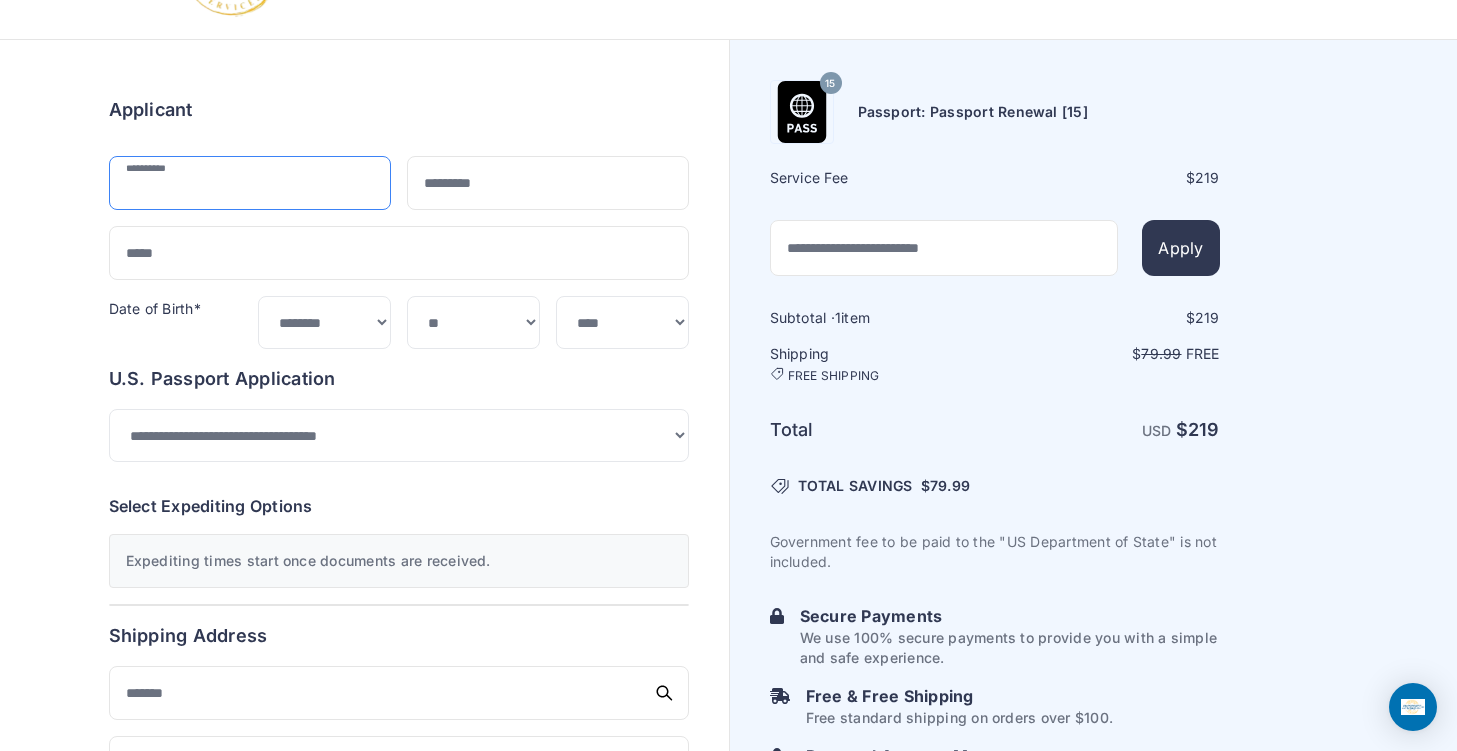 click at bounding box center (250, 183) 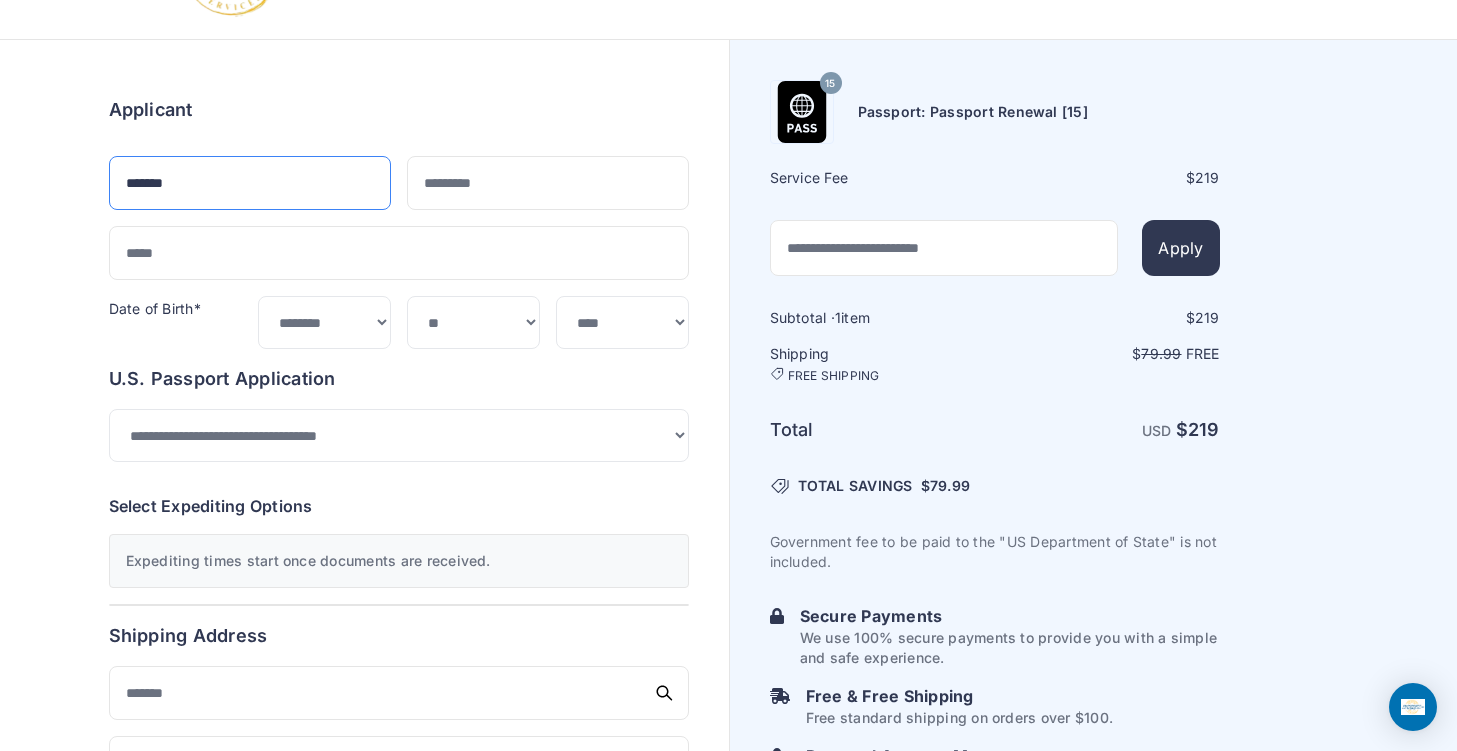 type on "*******" 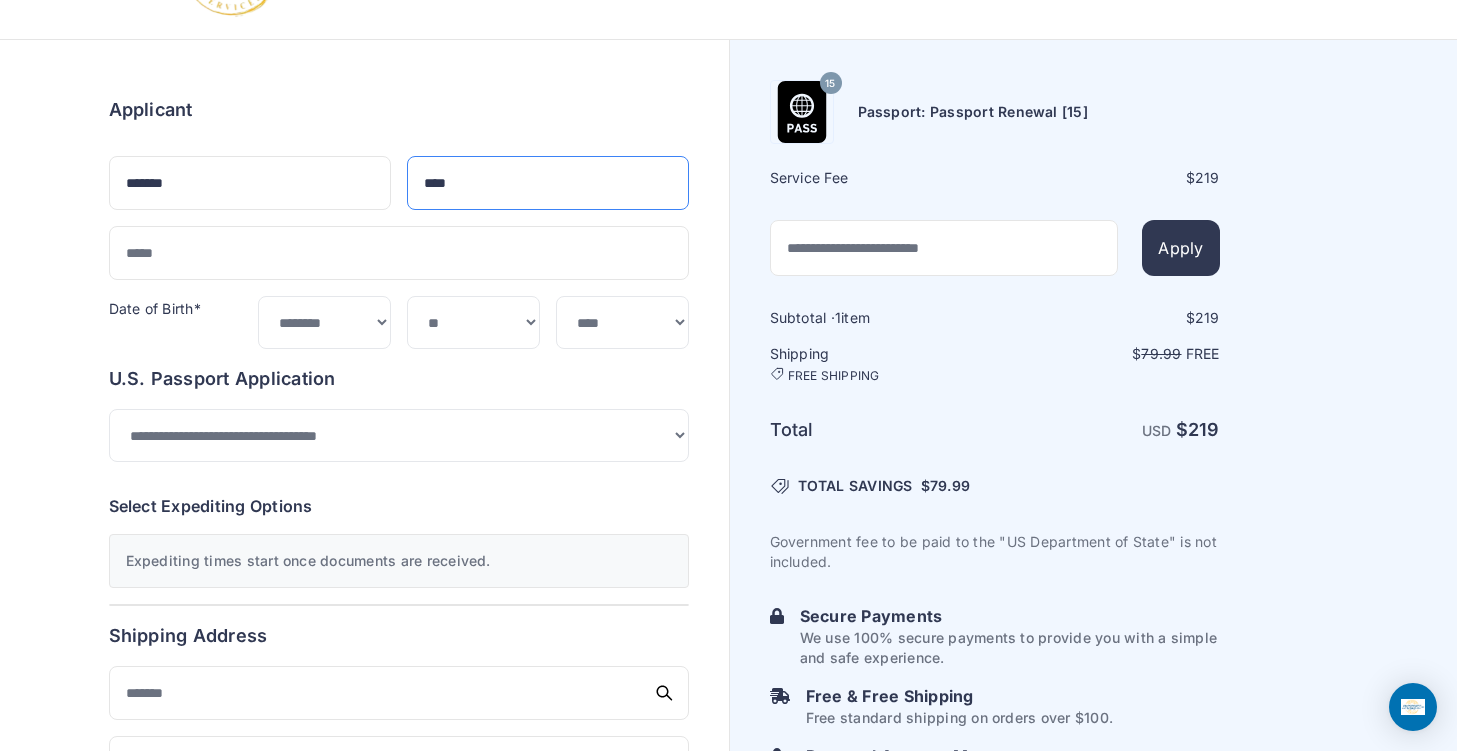 type on "****" 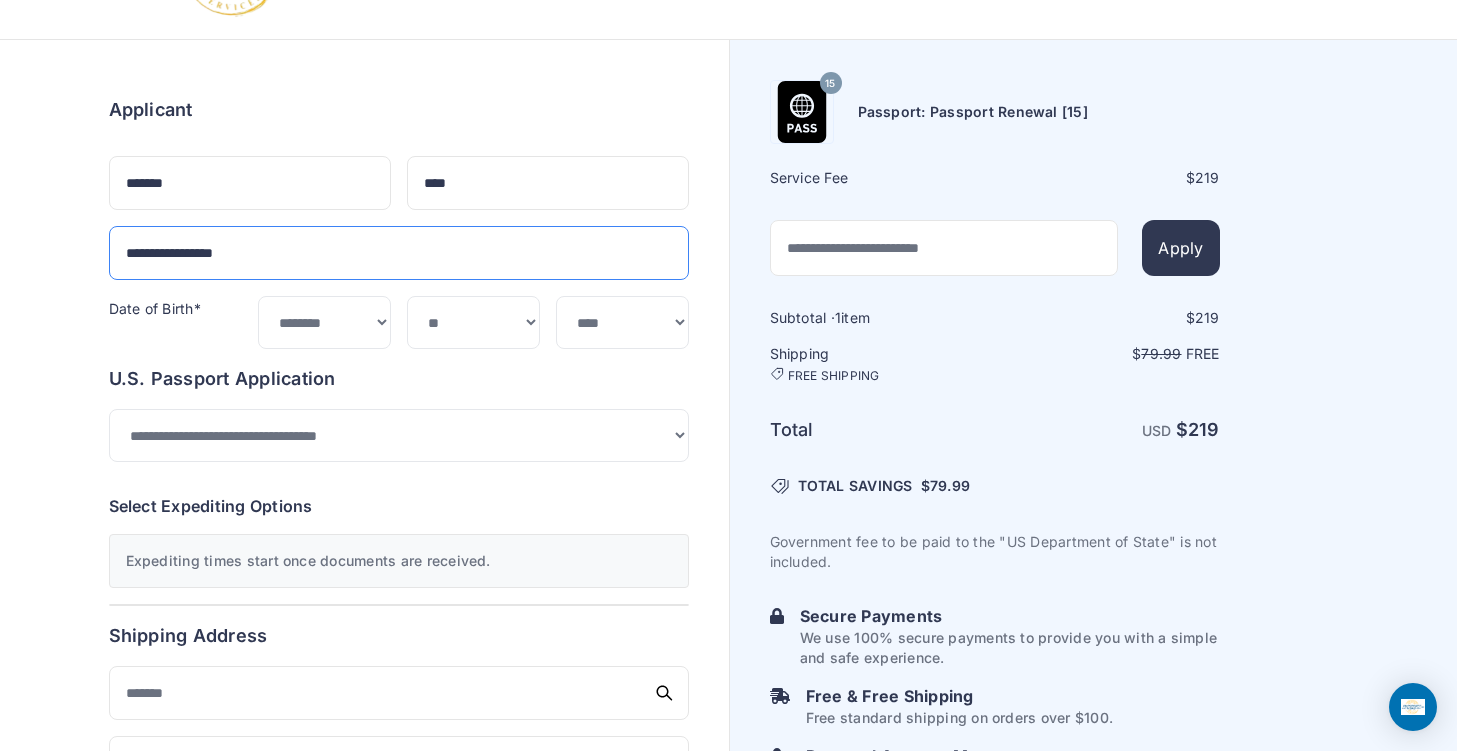 type on "**********" 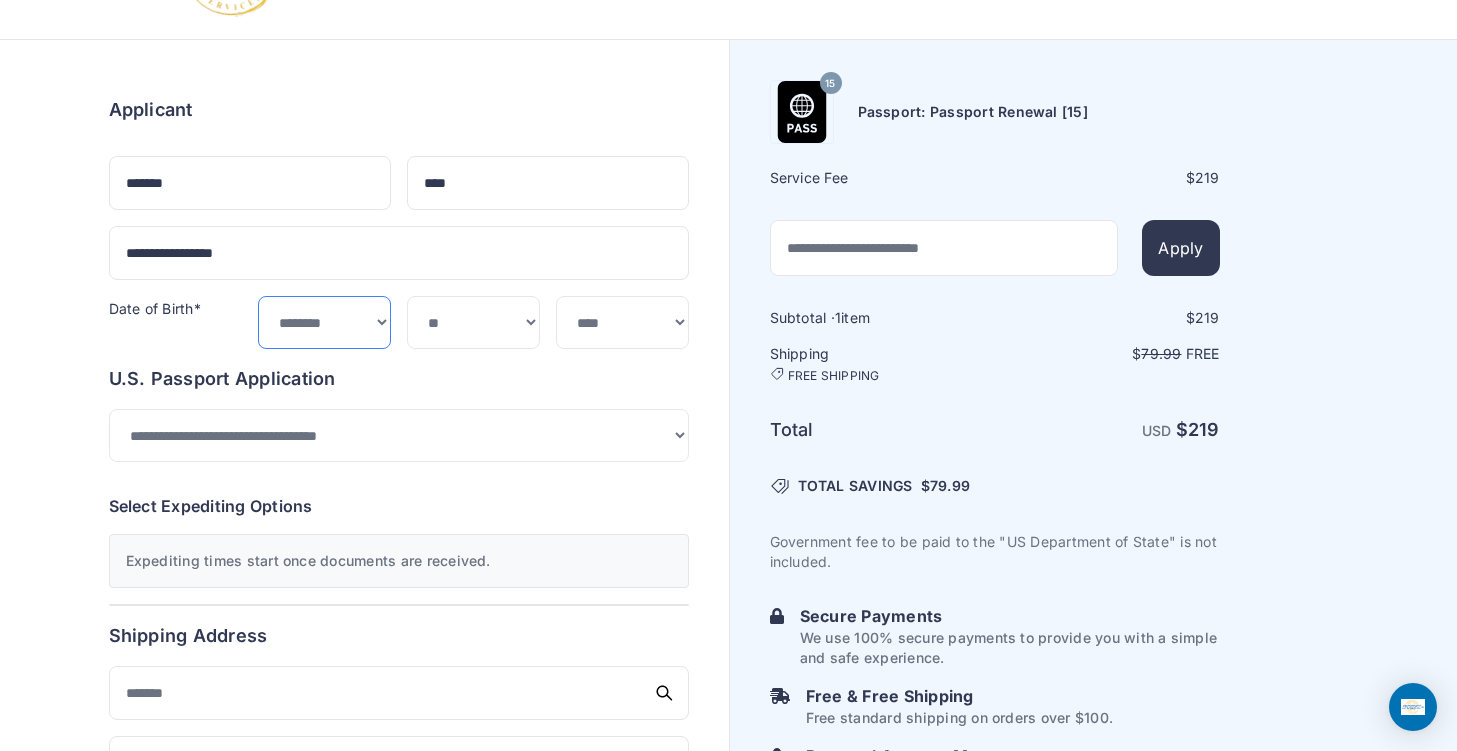 click on "*****
*******
********
*****
*****
***
****
****
******
*********
*******
********
********" at bounding box center [324, 322] 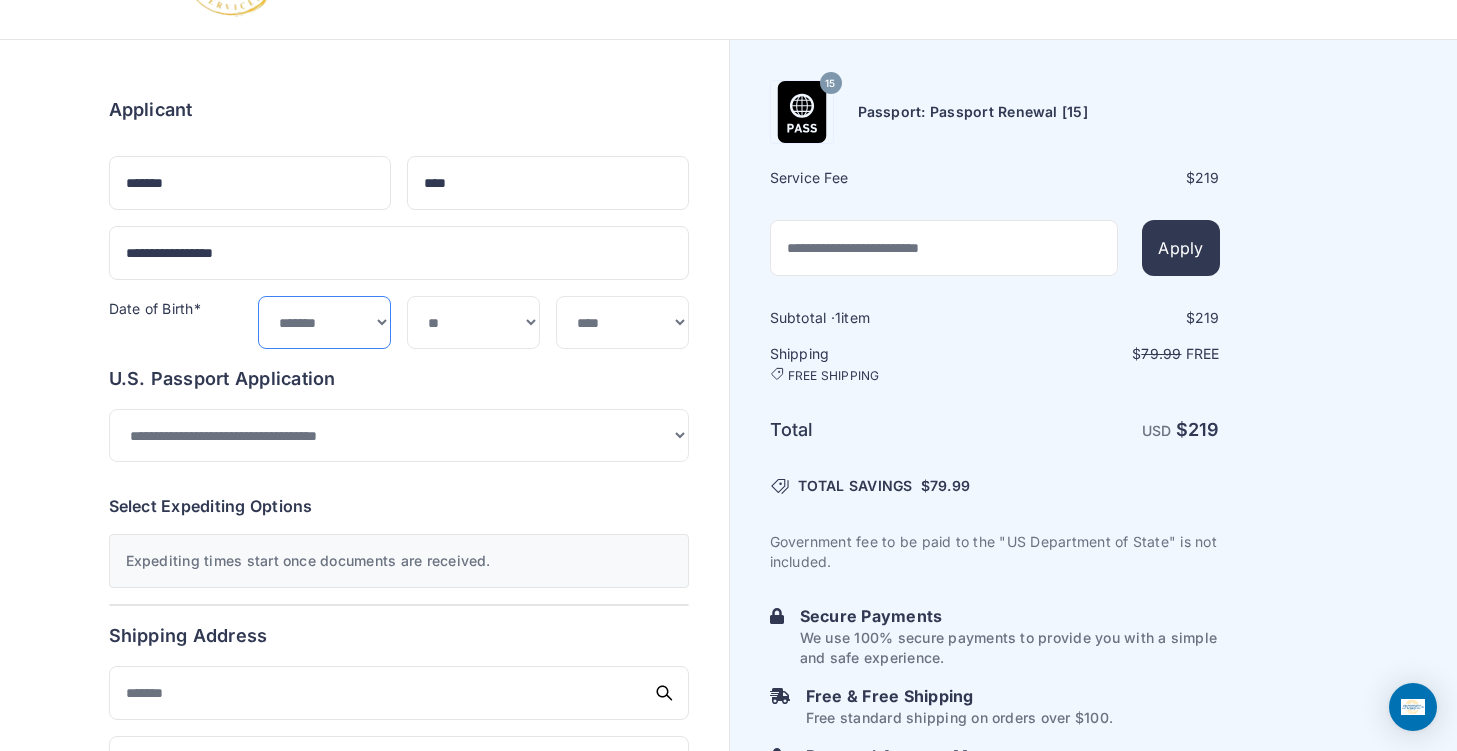 click on "*****
*******
********
*****
*****
***
****
****
******
*********
*******
********
********" at bounding box center [324, 322] 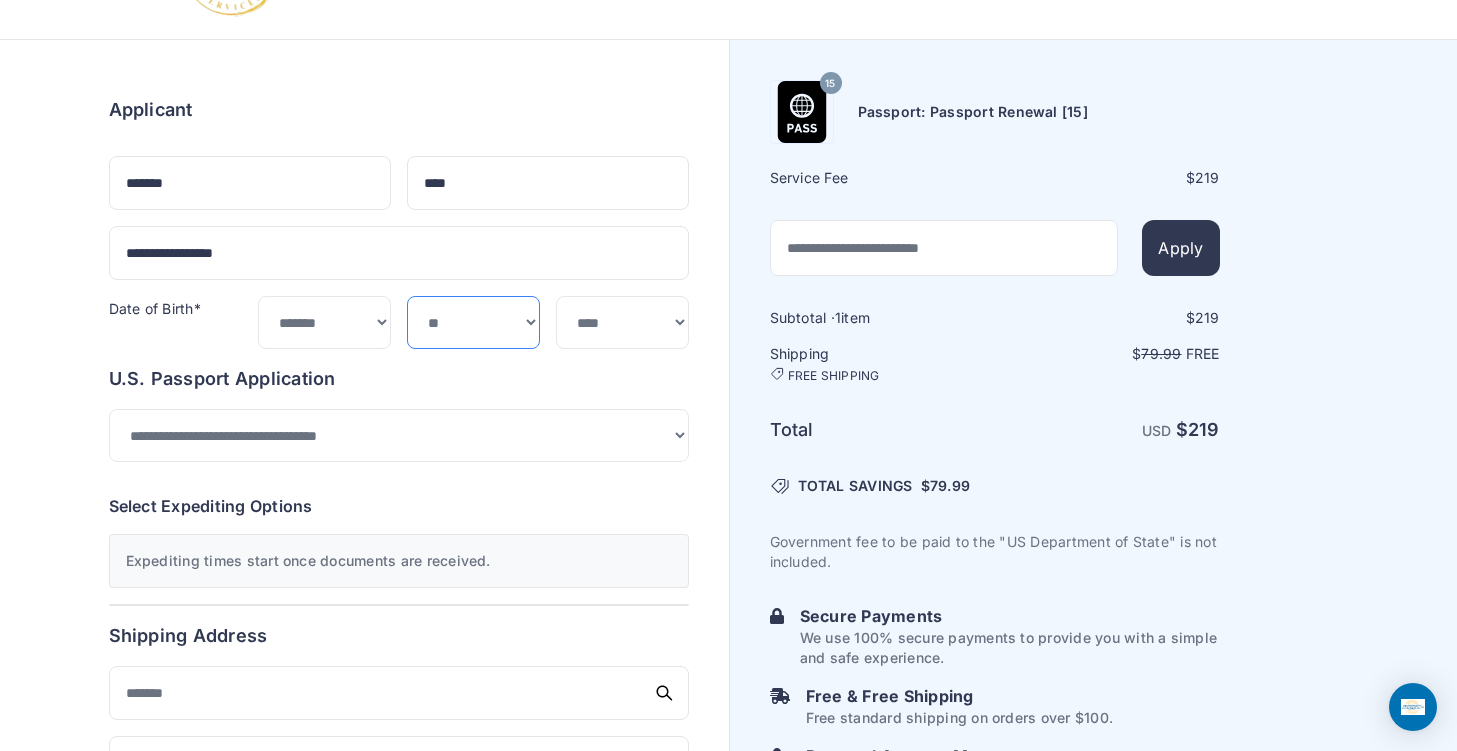 drag, startPoint x: 461, startPoint y: 326, endPoint x: 474, endPoint y: 299, distance: 29.966648 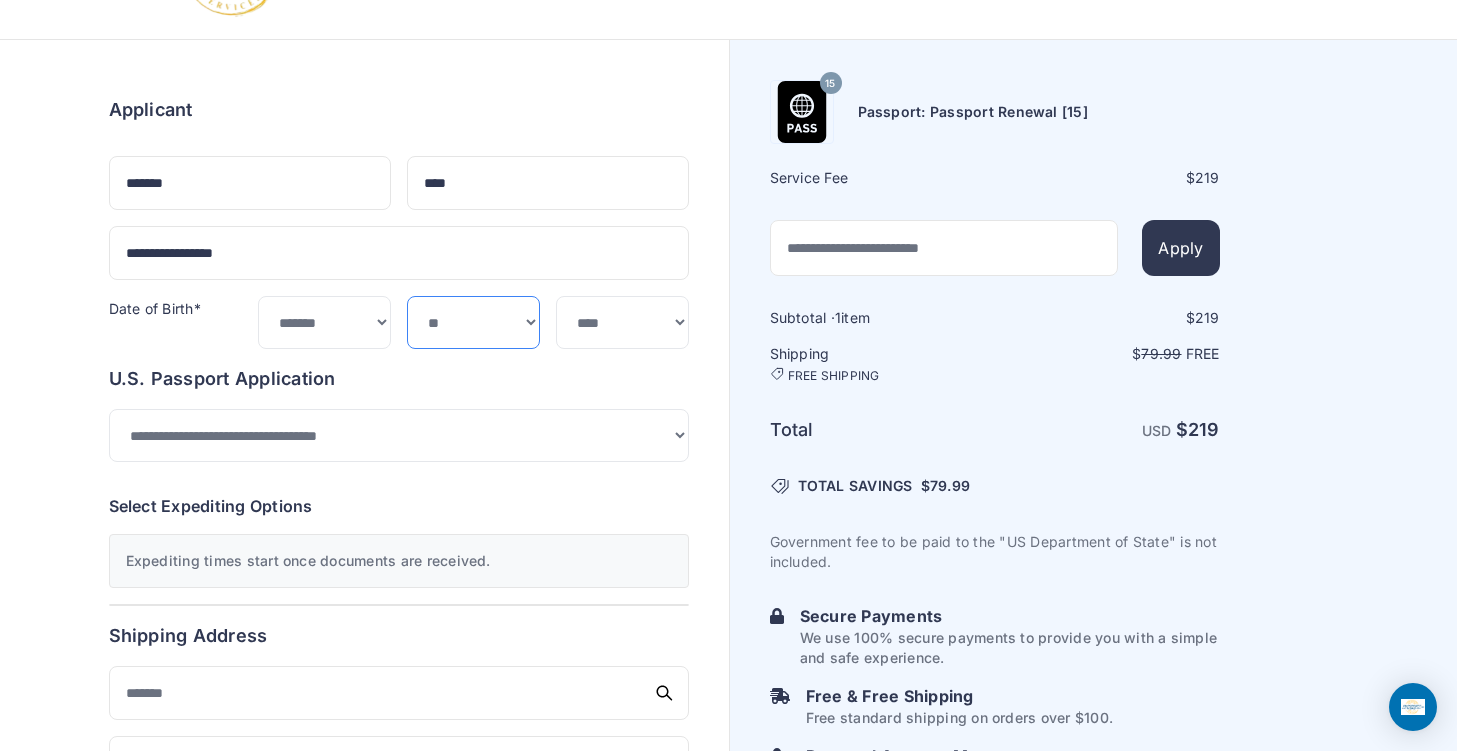 select on "**" 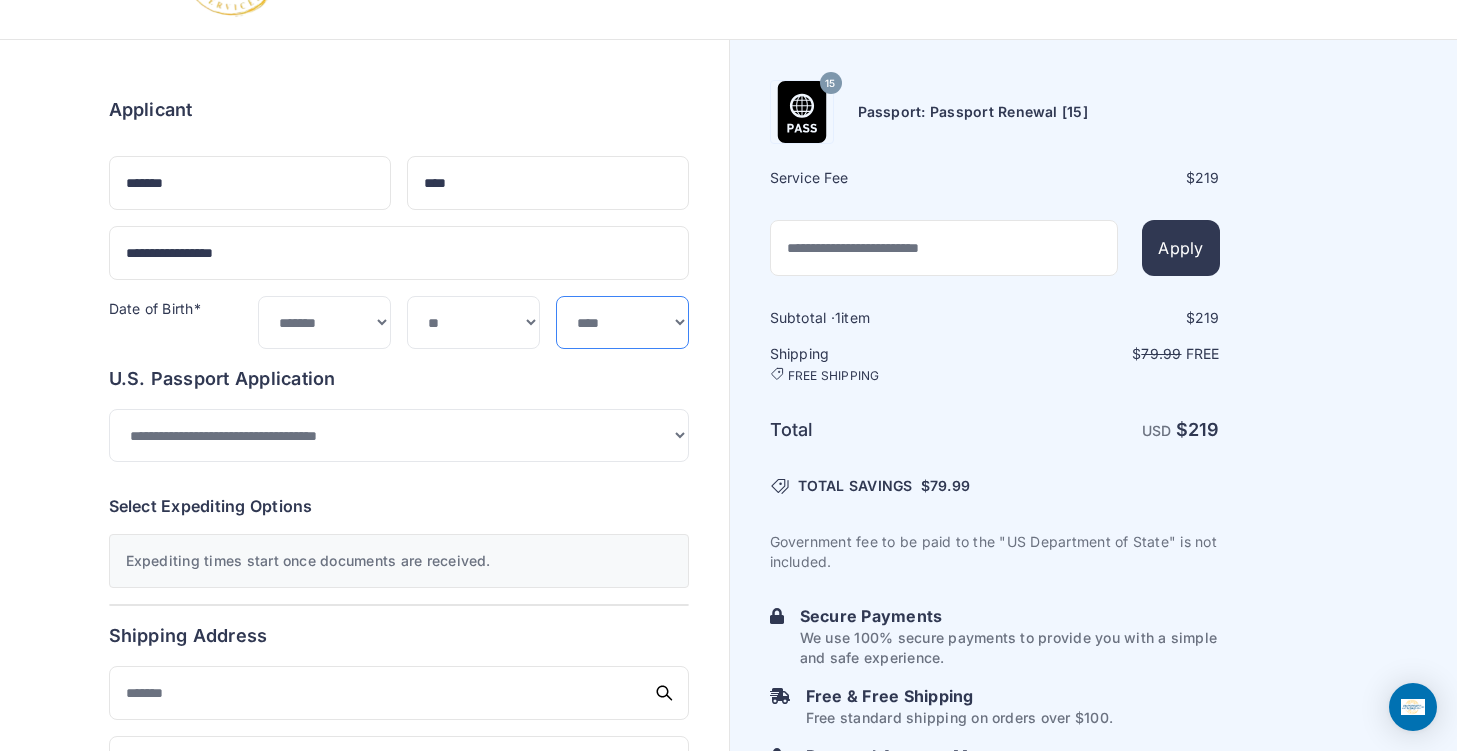 click on "****
****
****
****
****
****
****
****
****
****
****
****
****
**** **** **** **** **** **** **** **** **** **** ****" at bounding box center [622, 322] 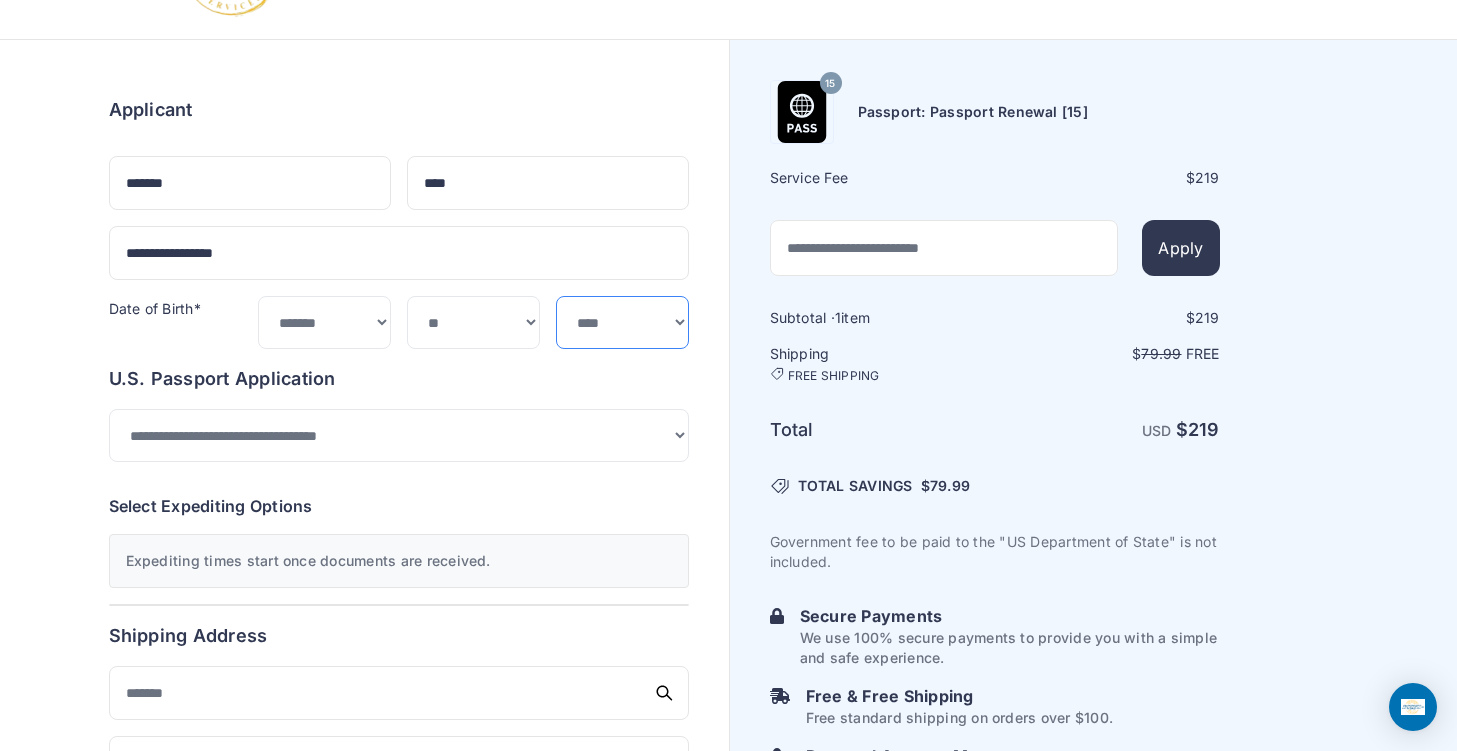select on "****" 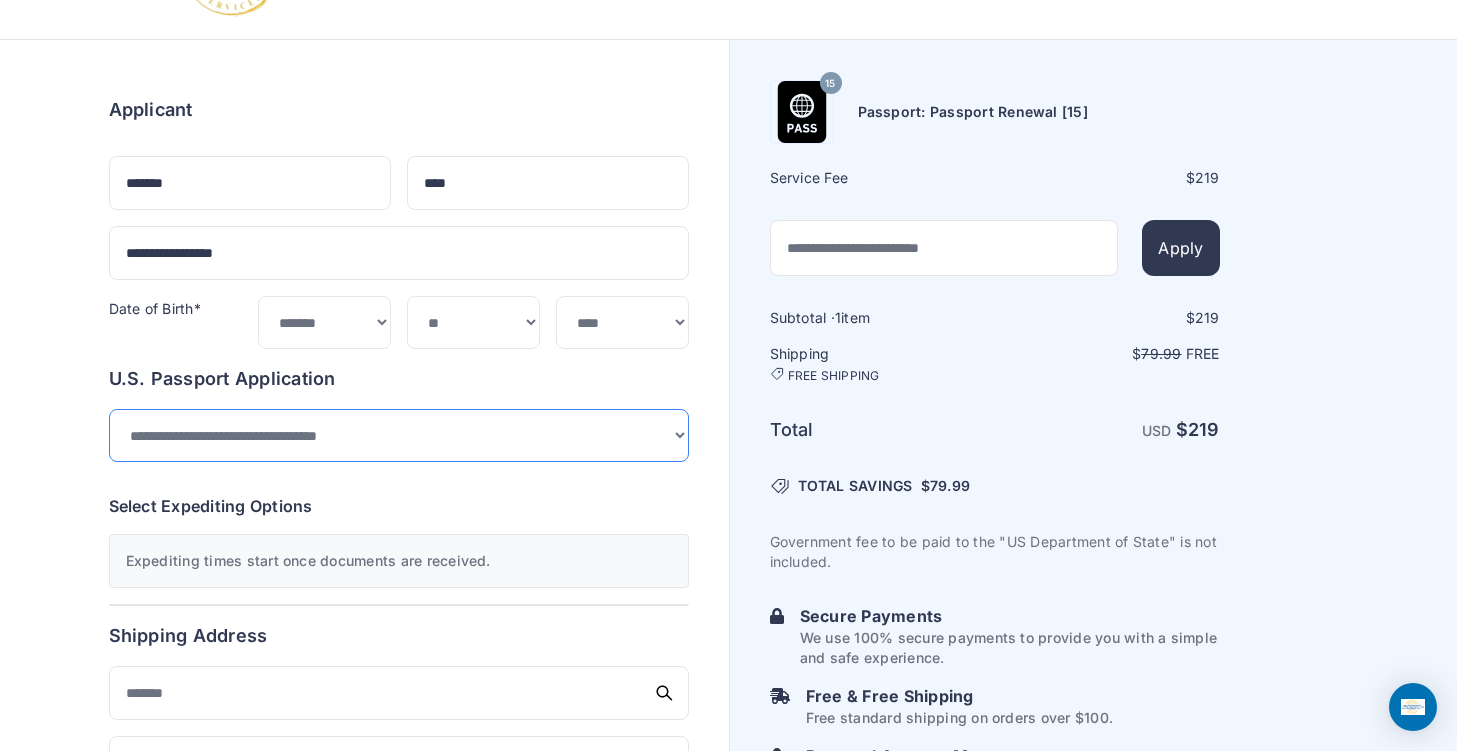 click on "**********" at bounding box center [399, 435] 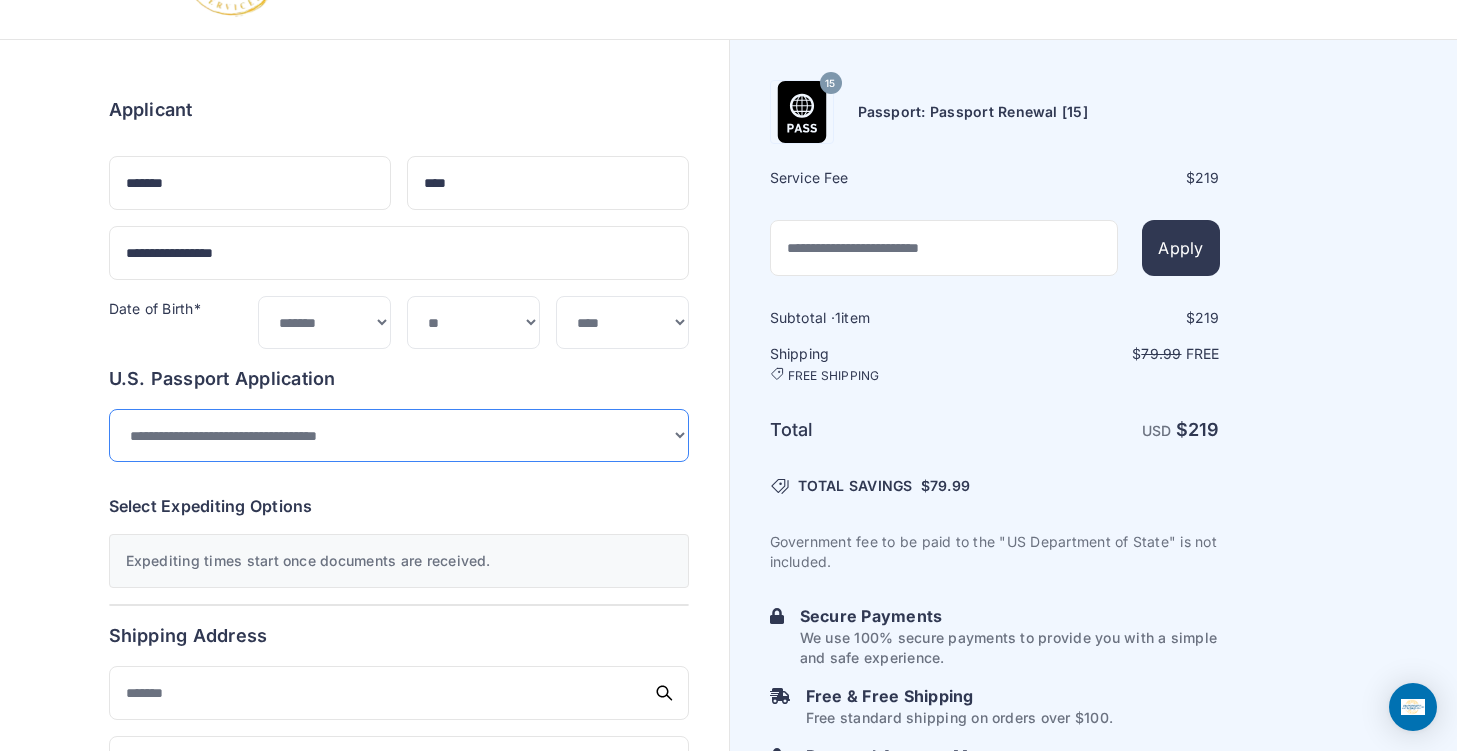 select on "*******" 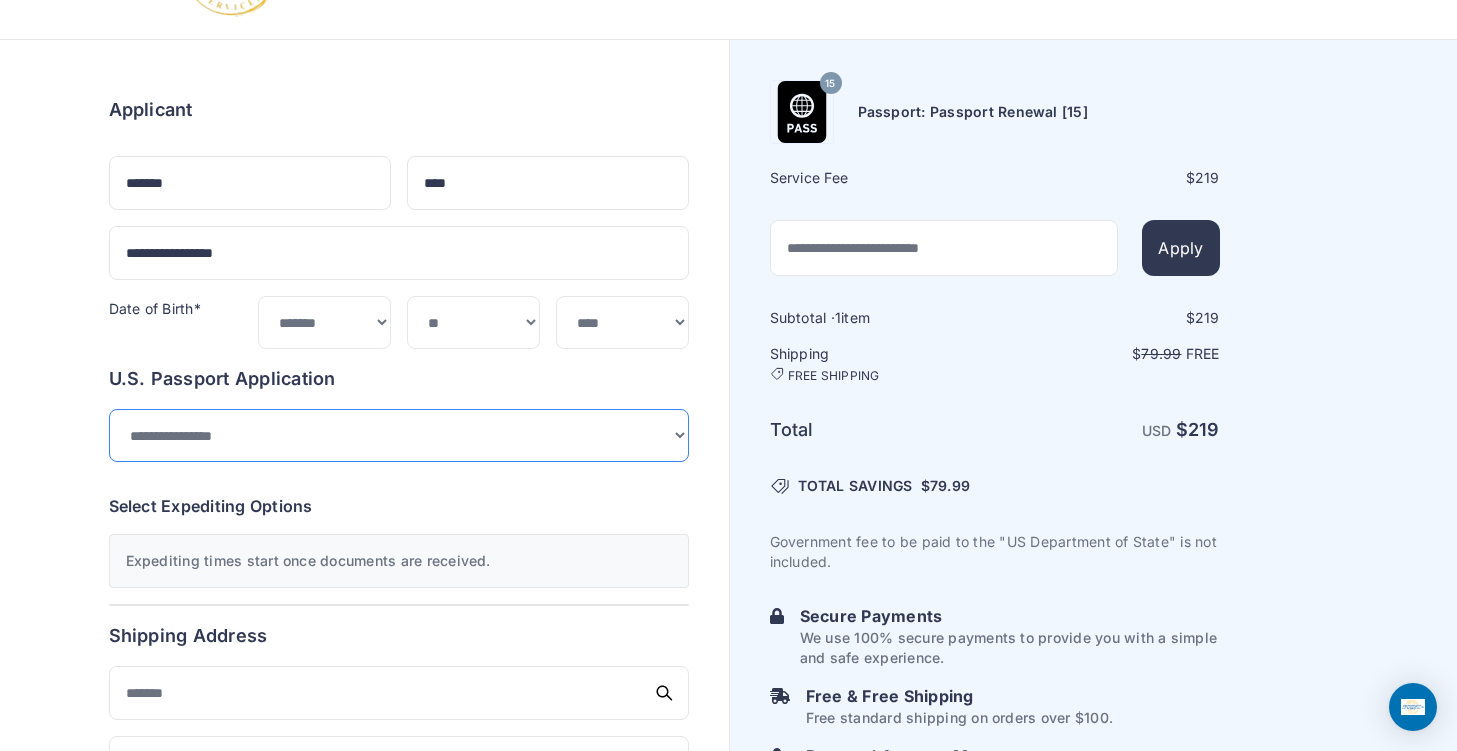 click on "**********" at bounding box center [399, 435] 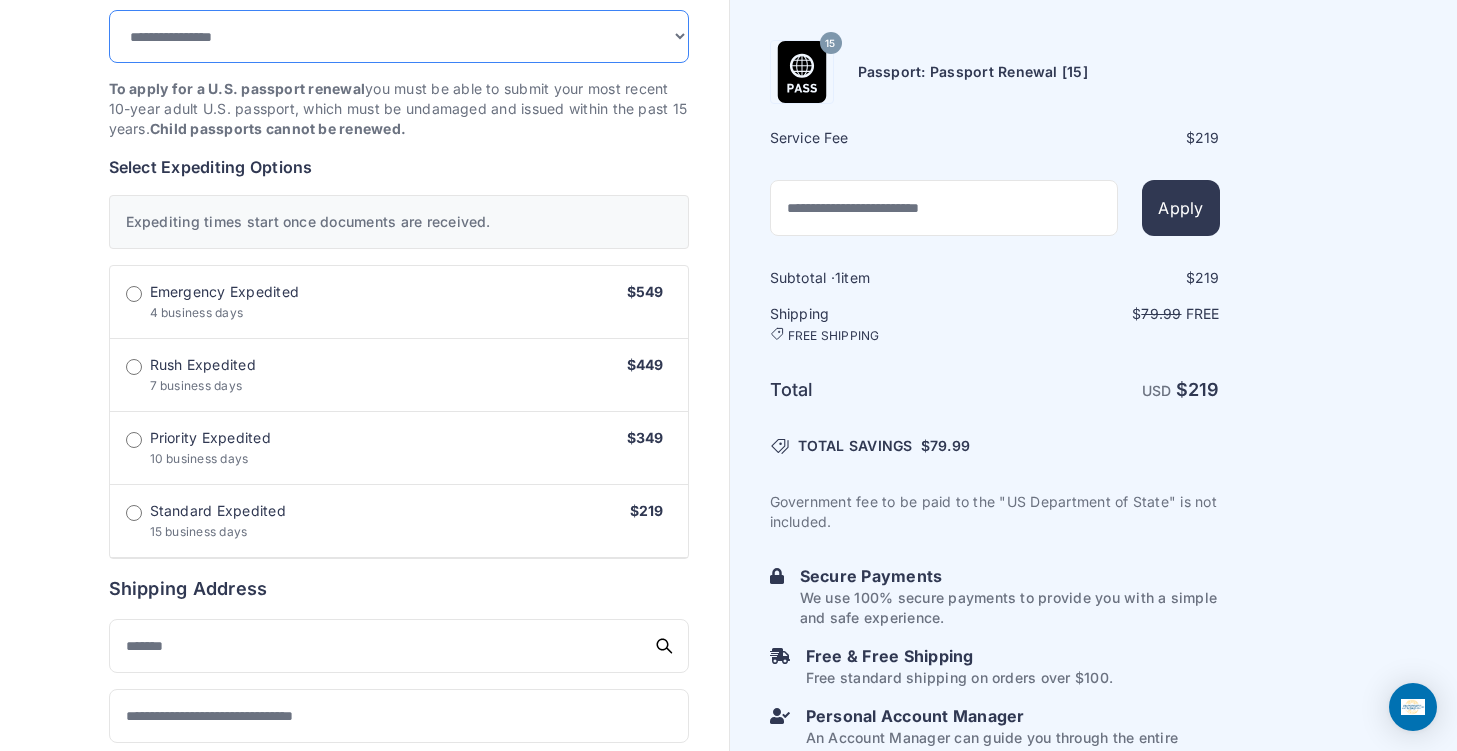scroll, scrollTop: 500, scrollLeft: 0, axis: vertical 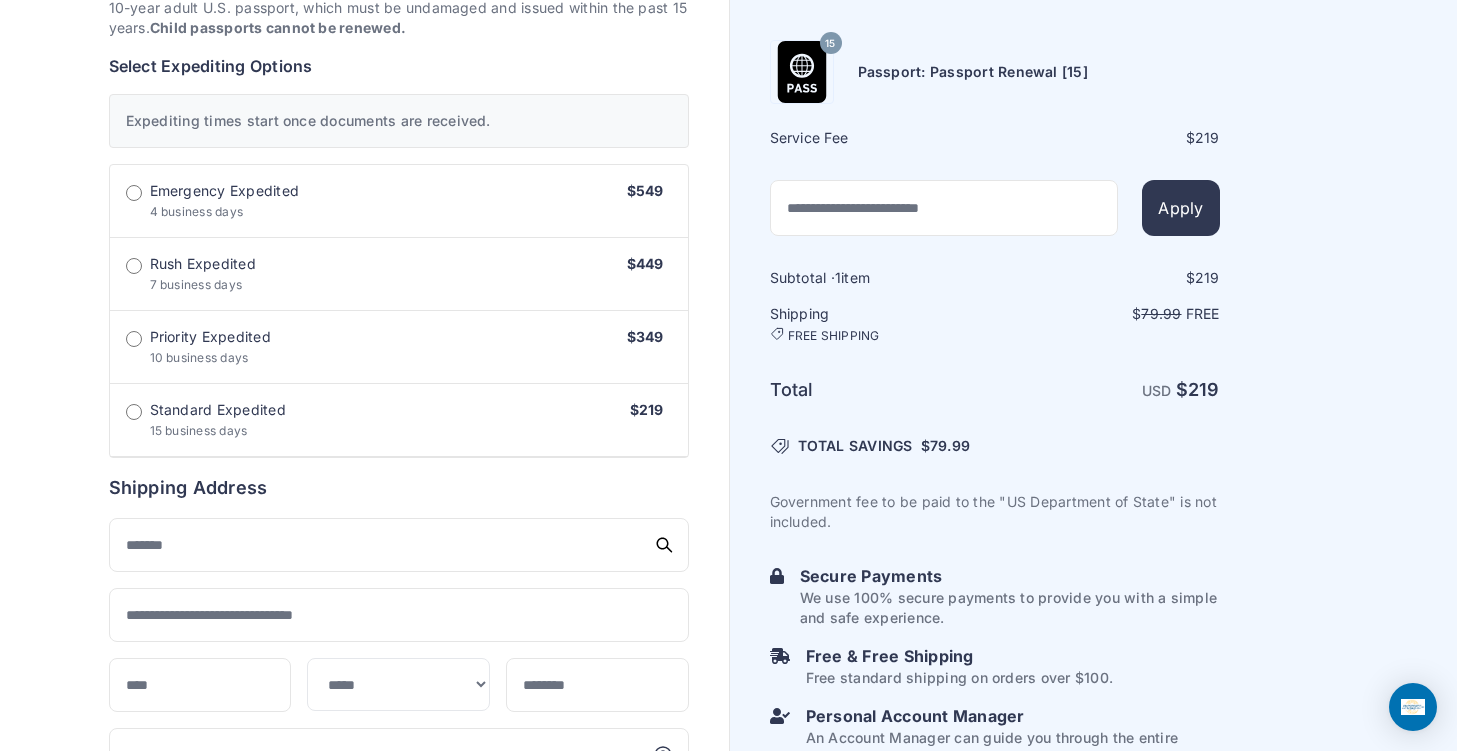 click on "Priority Expedited
10 business days
$349" at bounding box center [399, 347] 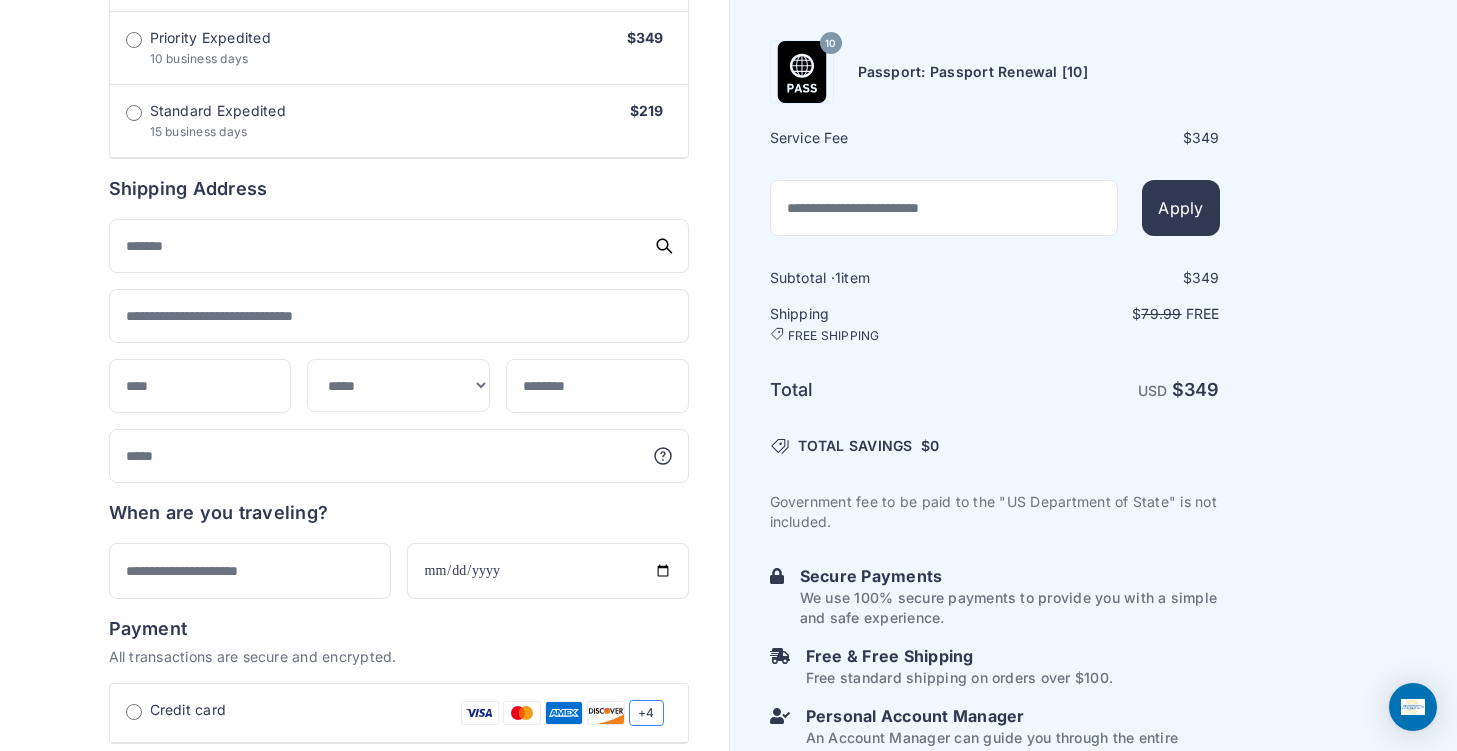 scroll, scrollTop: 900, scrollLeft: 0, axis: vertical 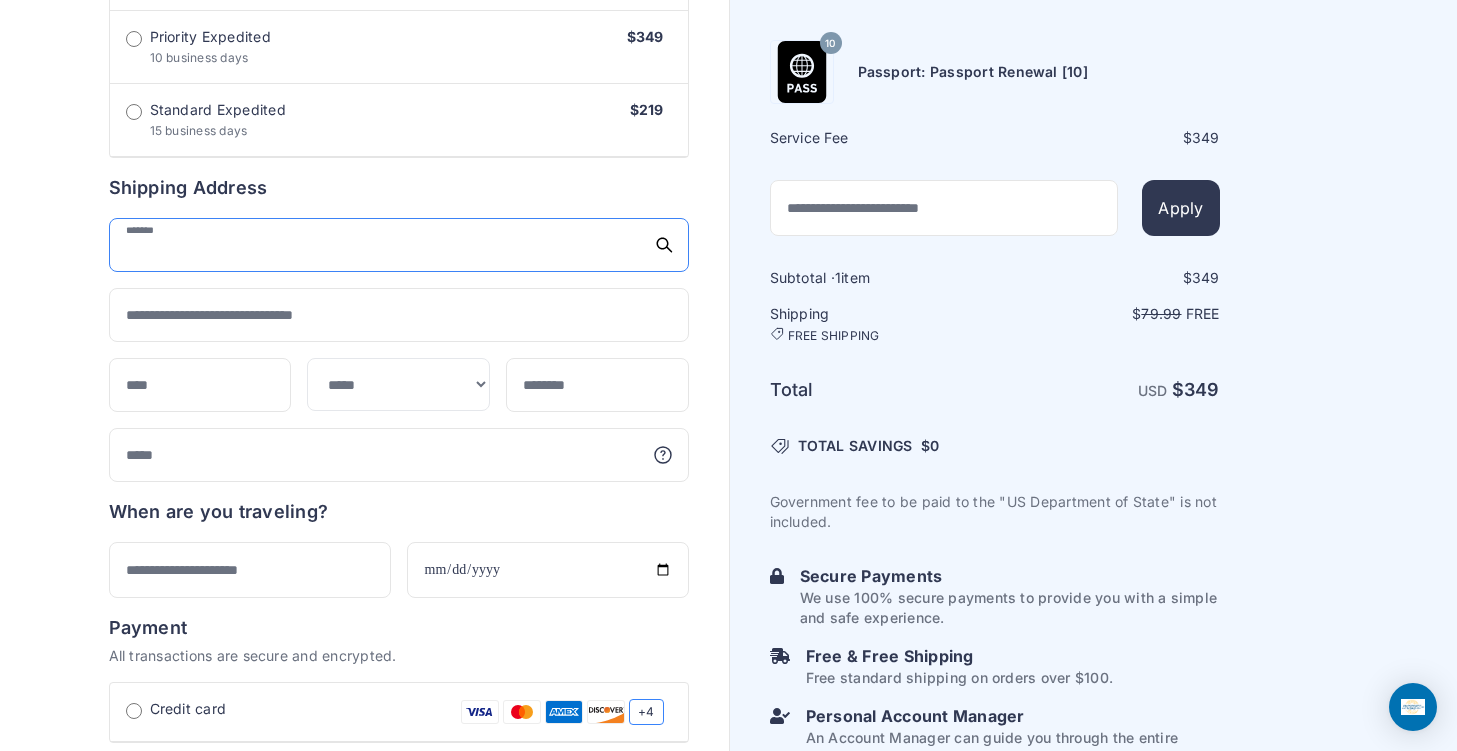 click at bounding box center (399, 245) 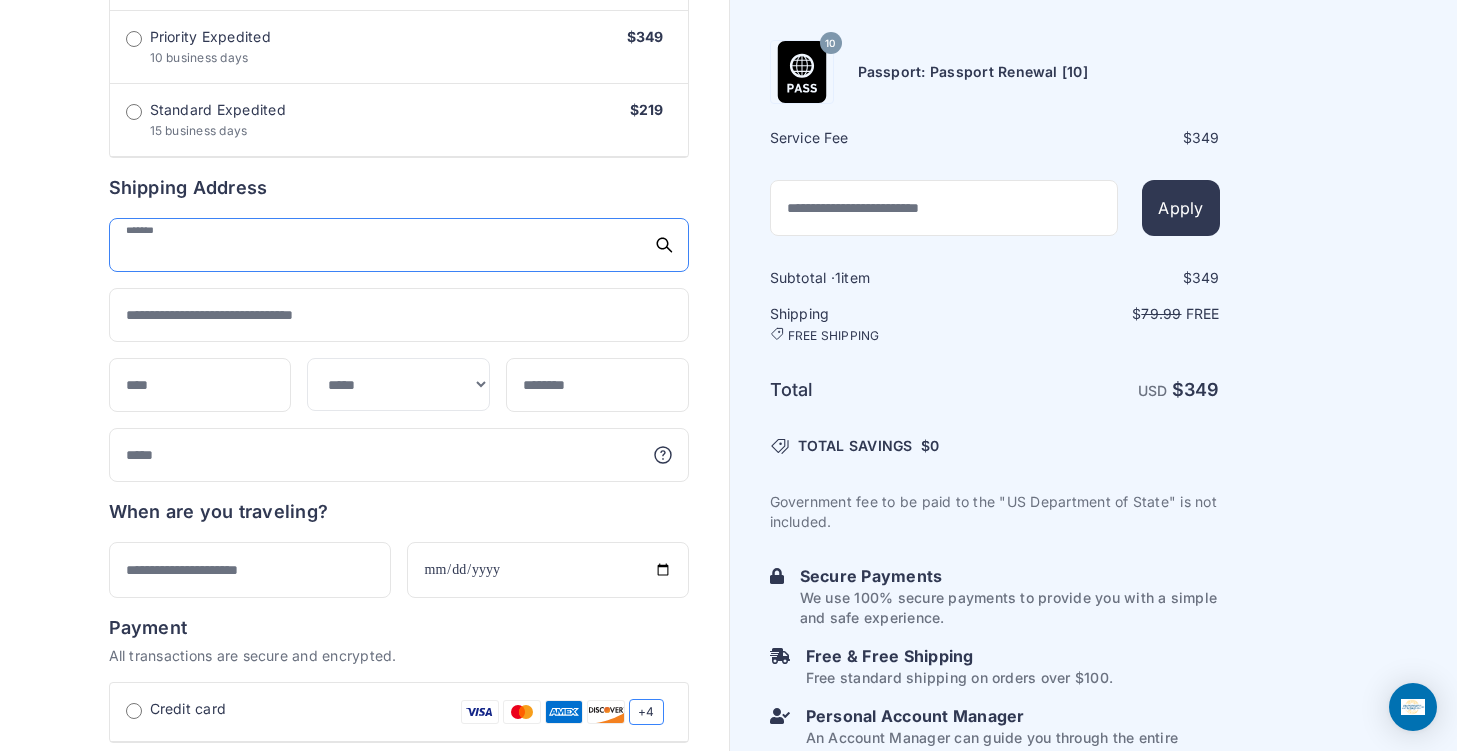 type on "**********" 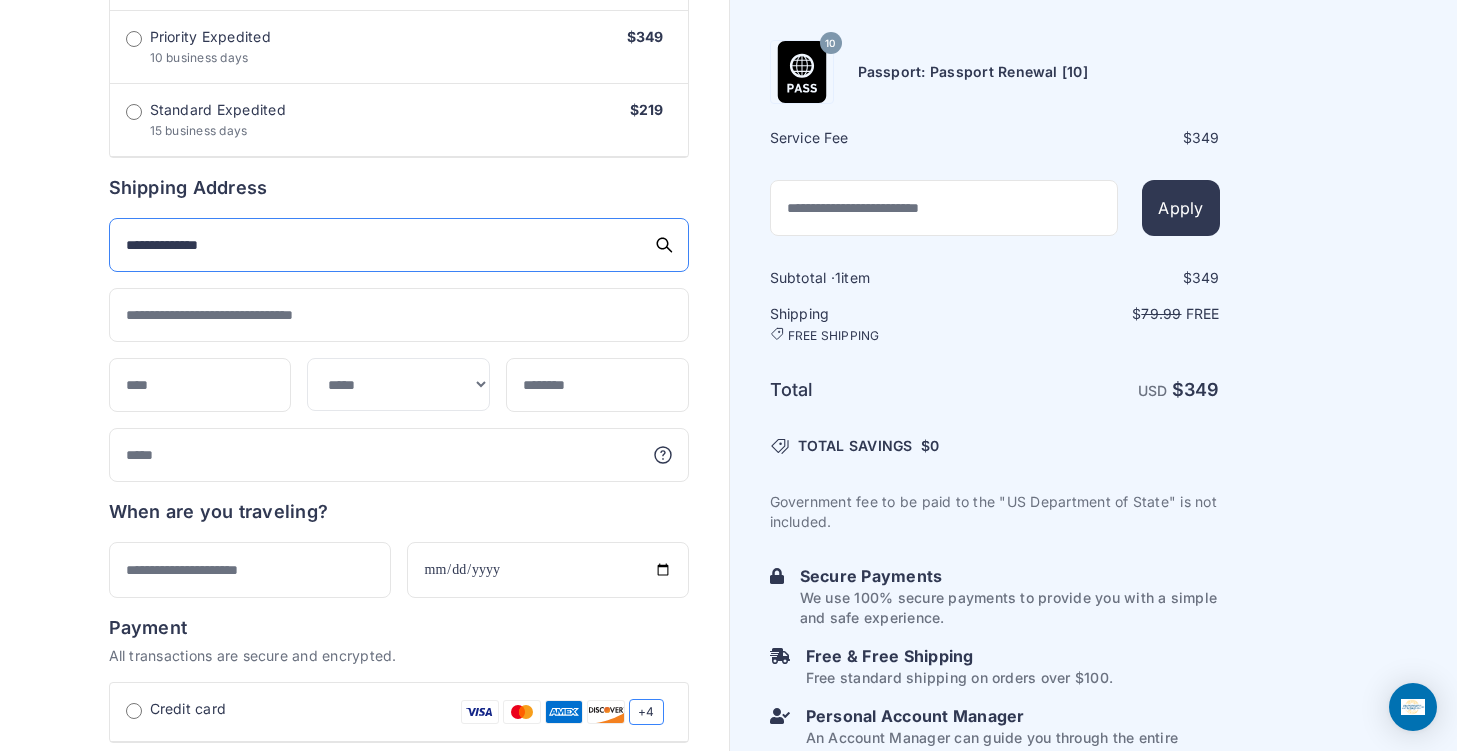 type on "*****" 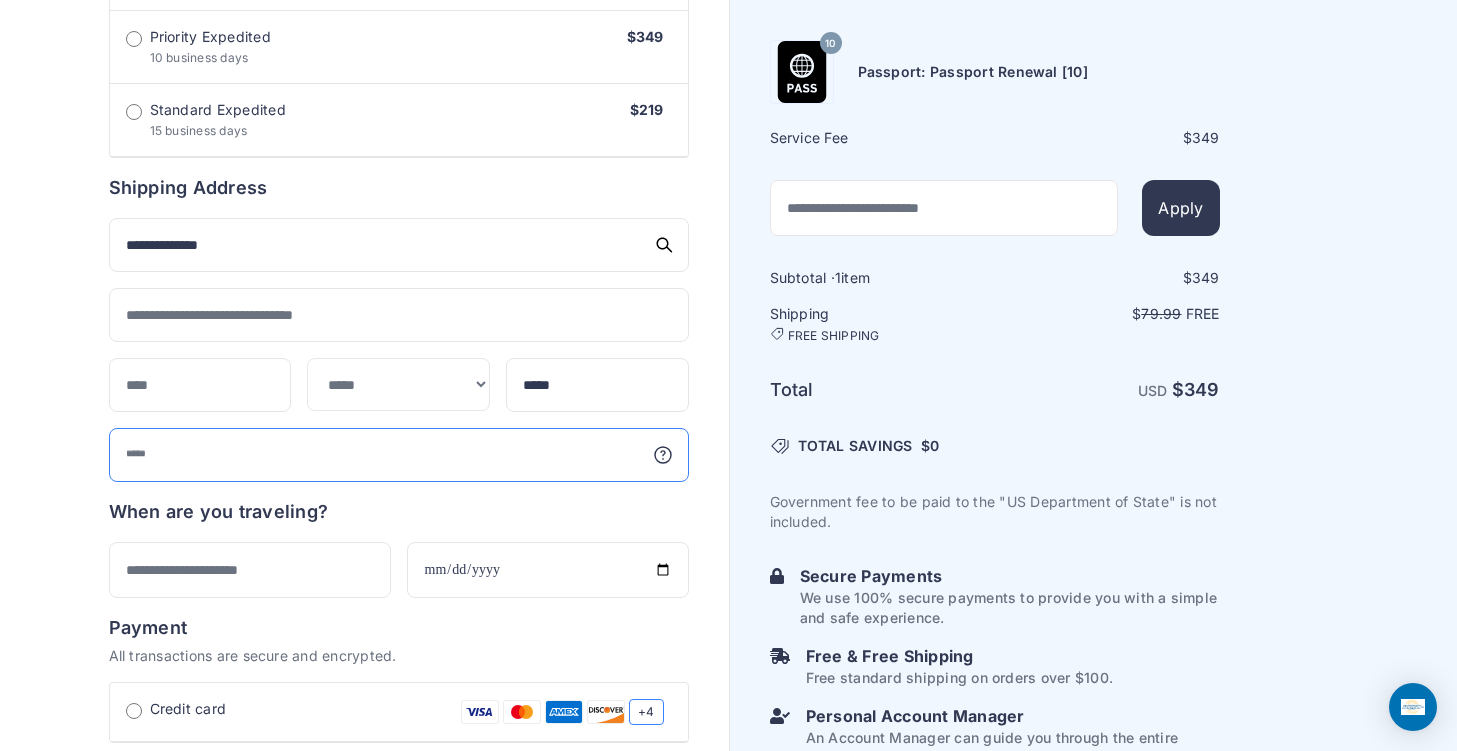 type on "**********" 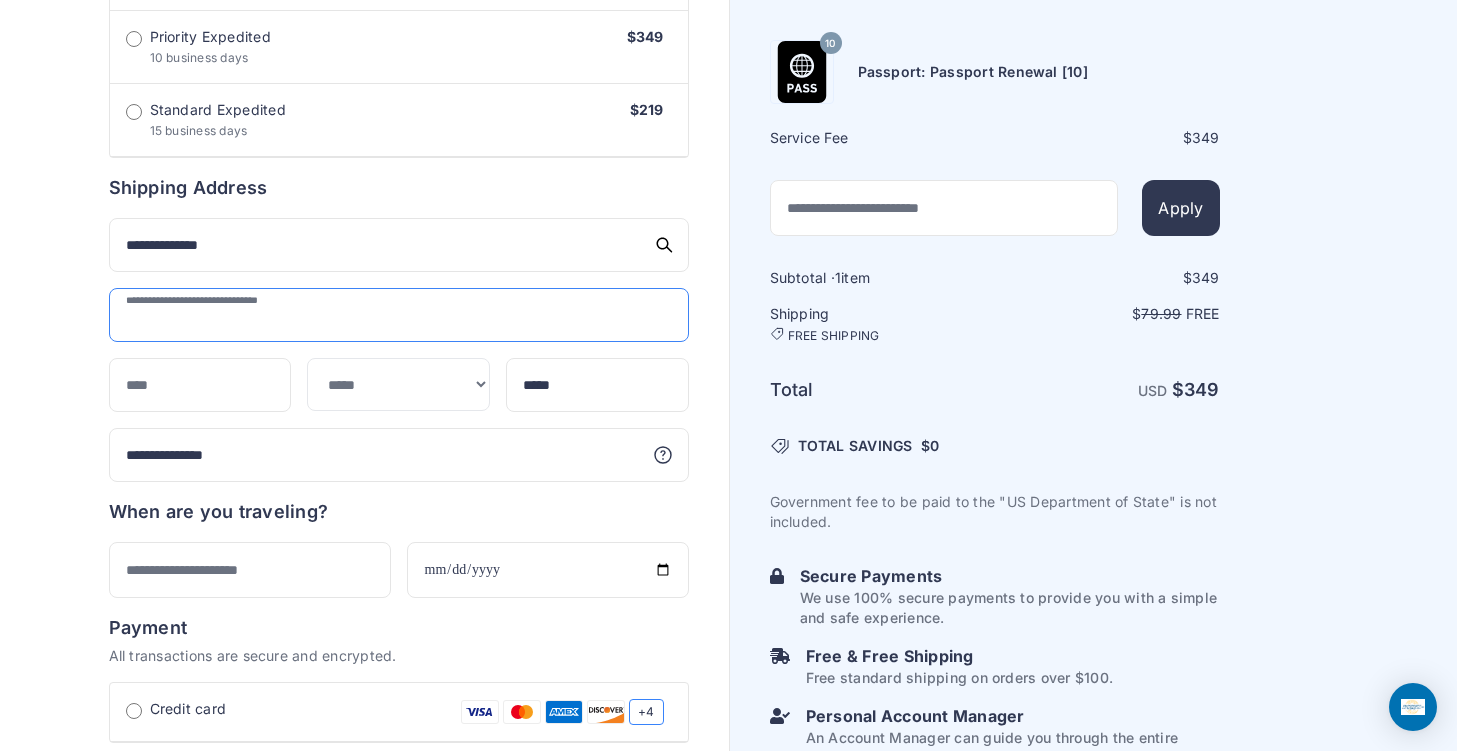 click at bounding box center (399, 315) 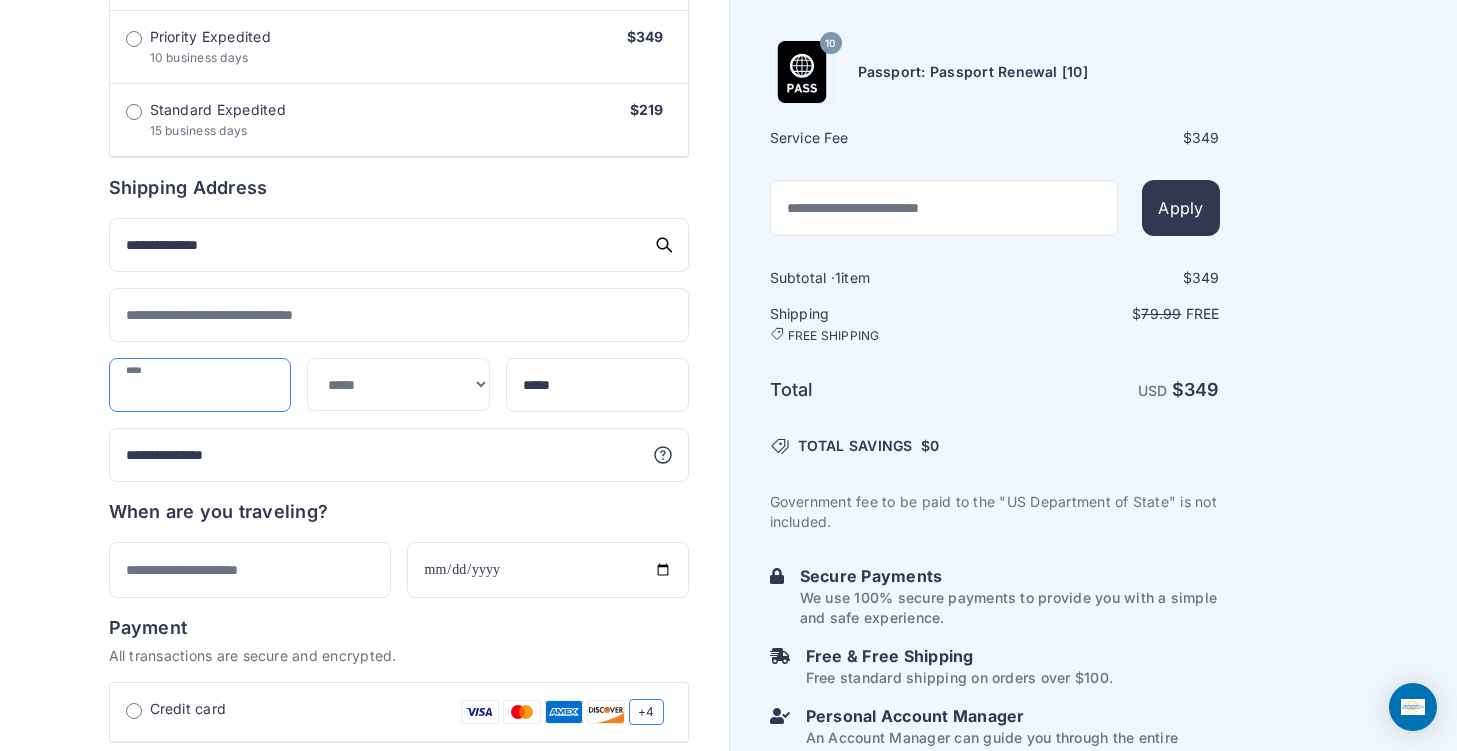 click at bounding box center [200, 385] 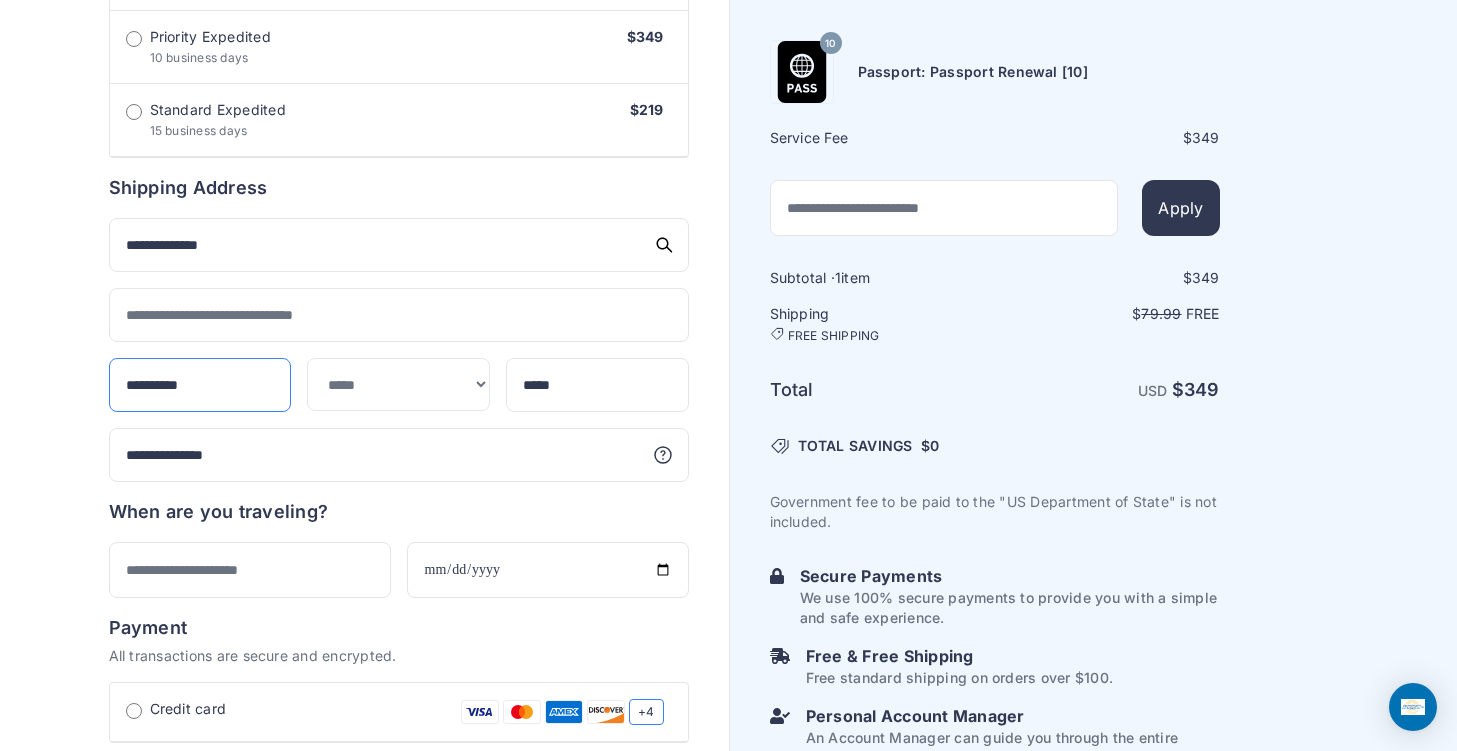 type on "**********" 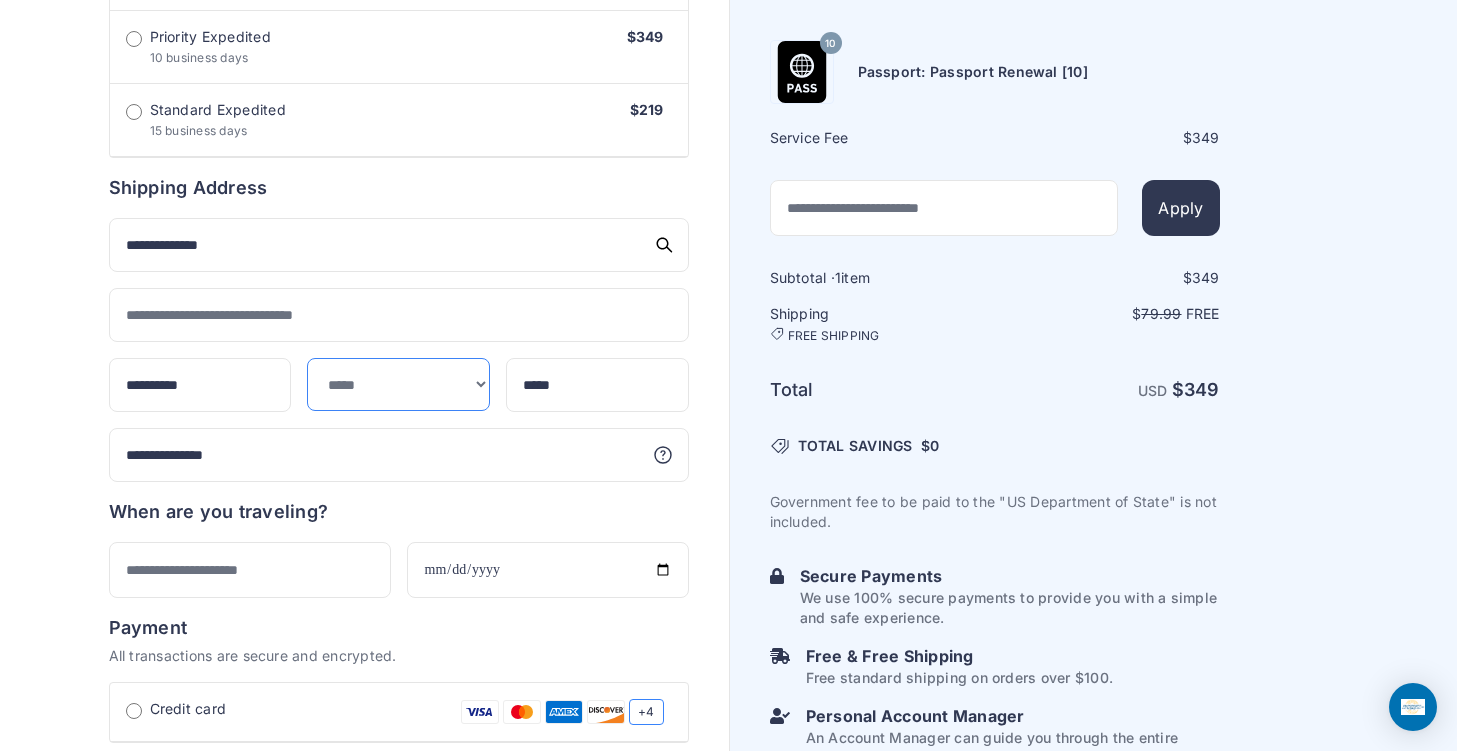 drag, startPoint x: 397, startPoint y: 382, endPoint x: 406, endPoint y: 391, distance: 12.727922 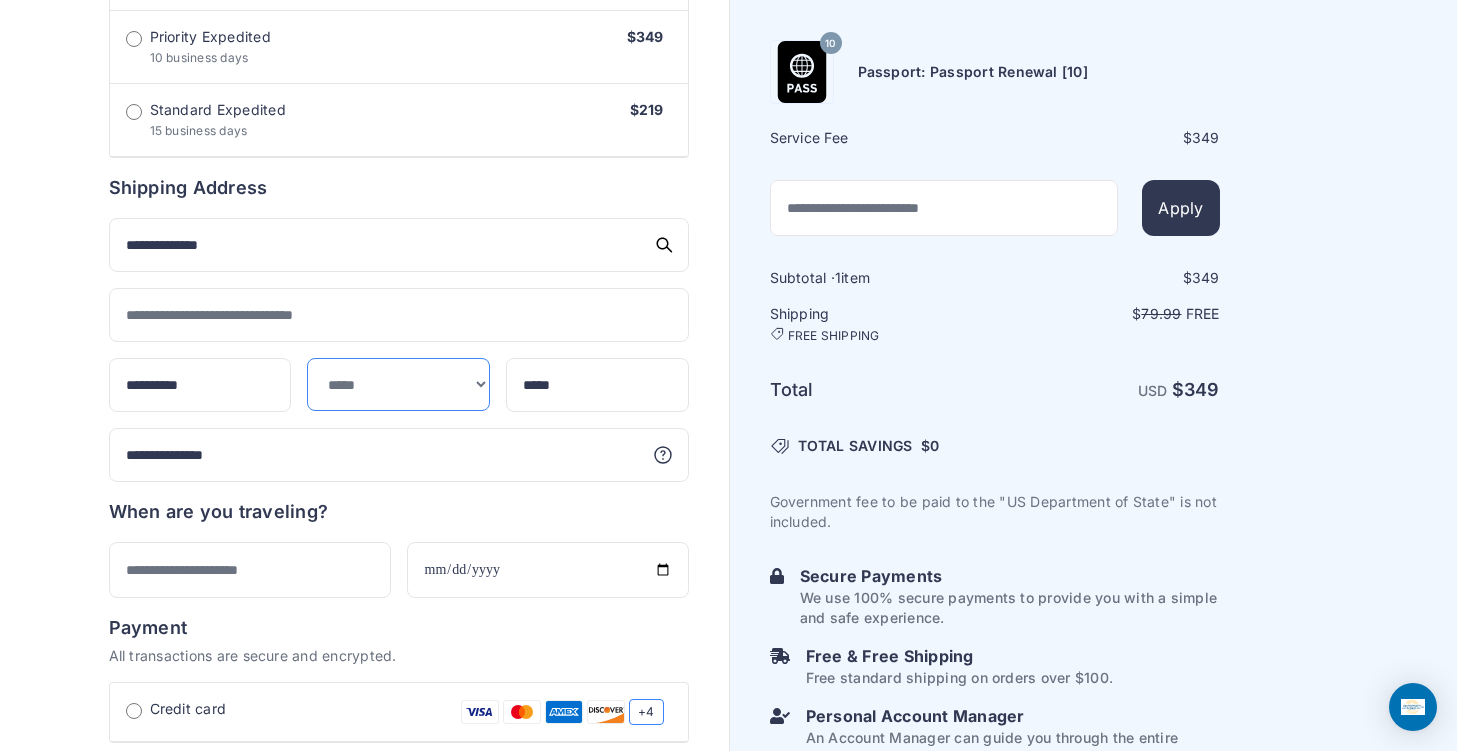 select on "**" 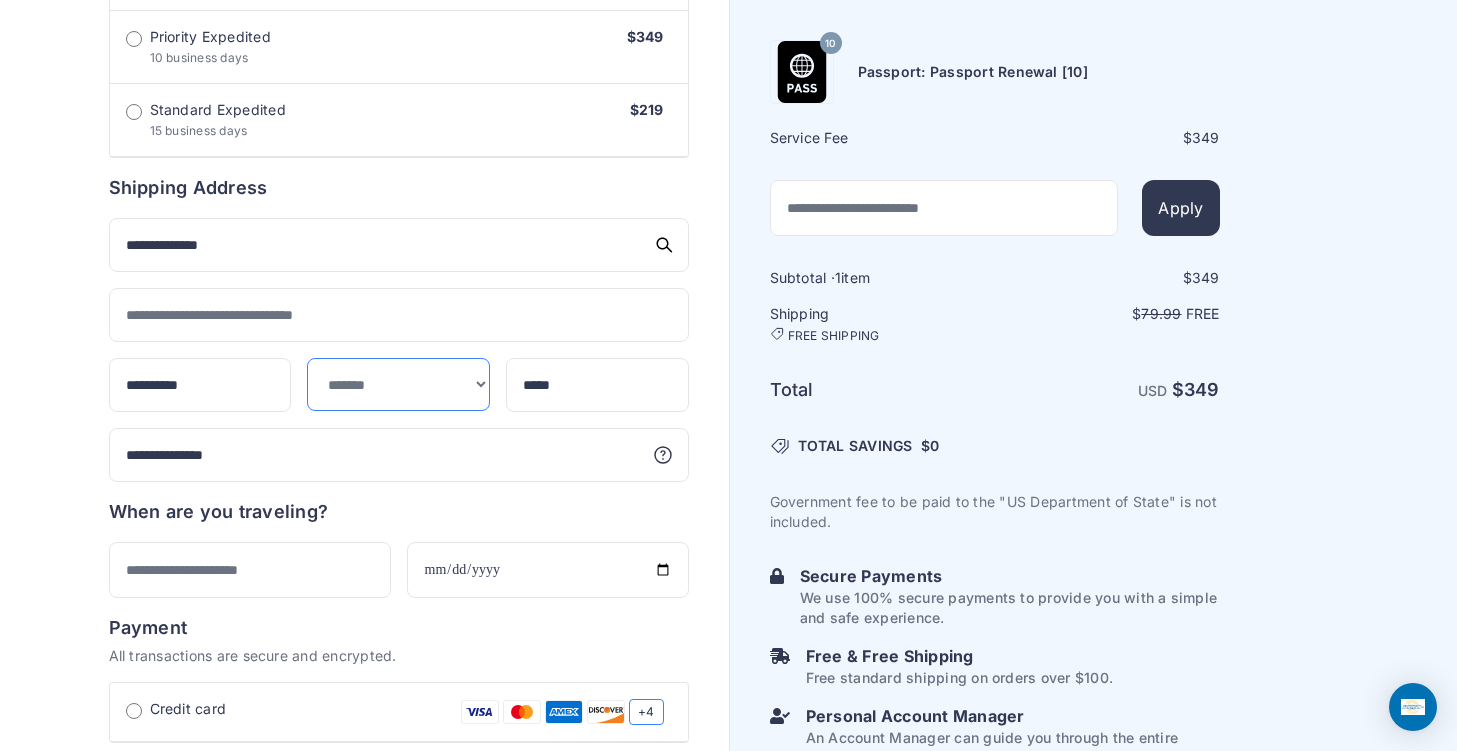 click on "**********" at bounding box center [398, 384] 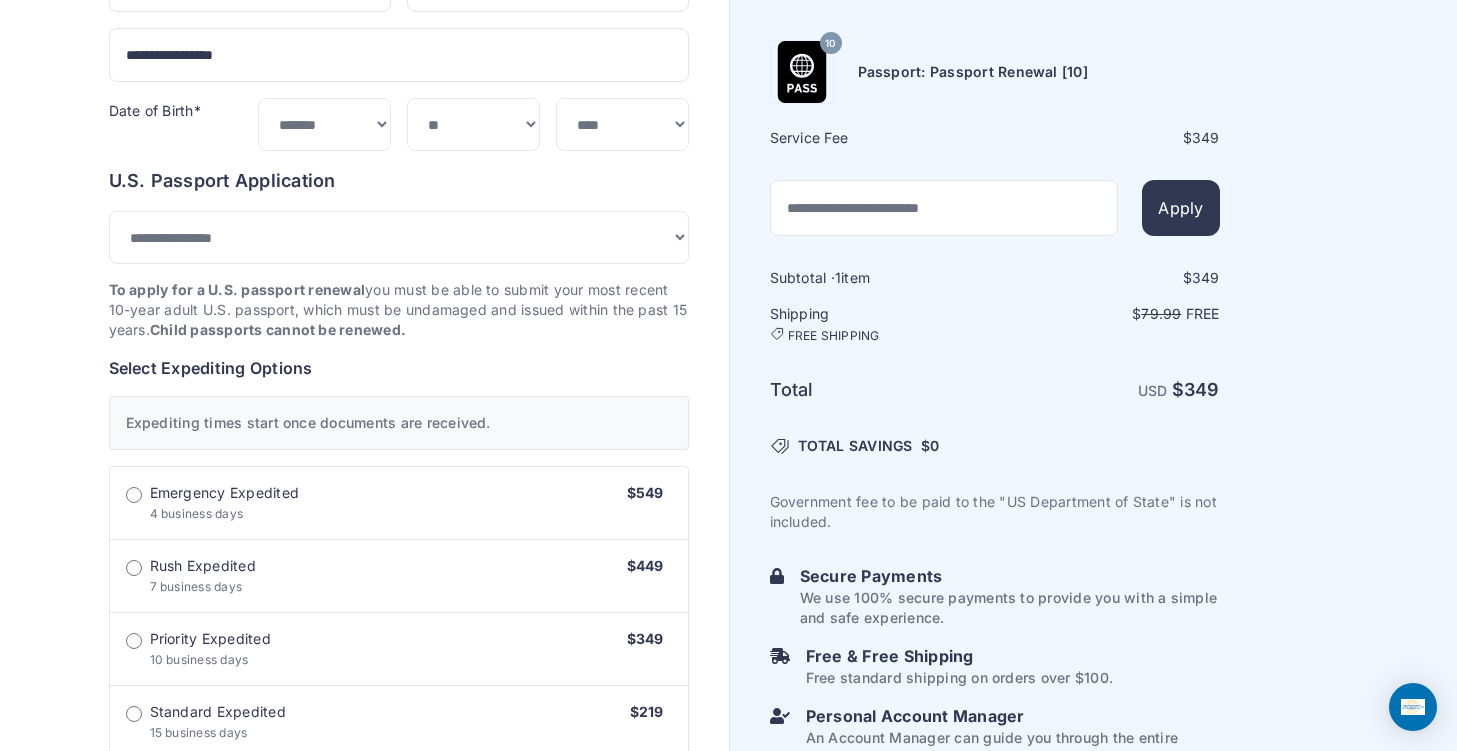 scroll, scrollTop: 300, scrollLeft: 0, axis: vertical 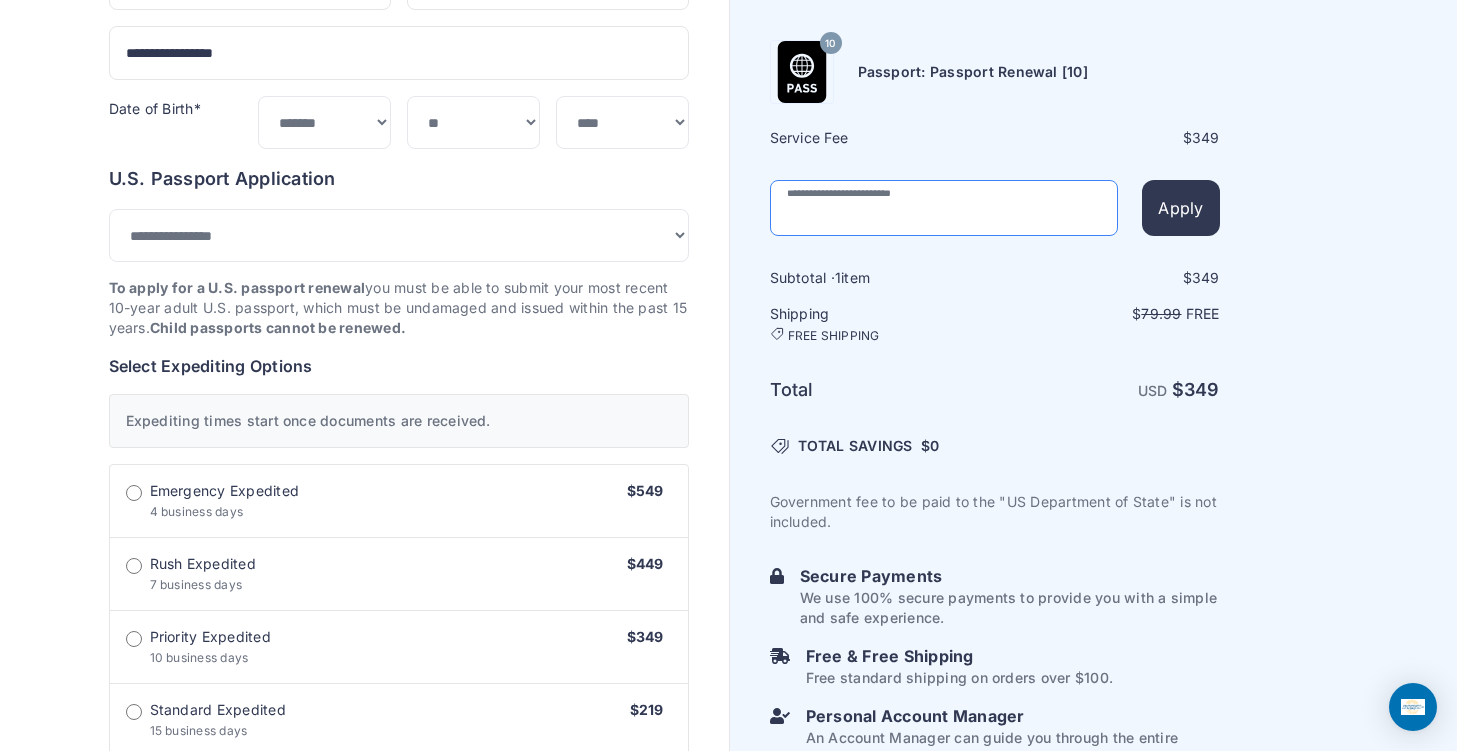 click at bounding box center [944, 208] 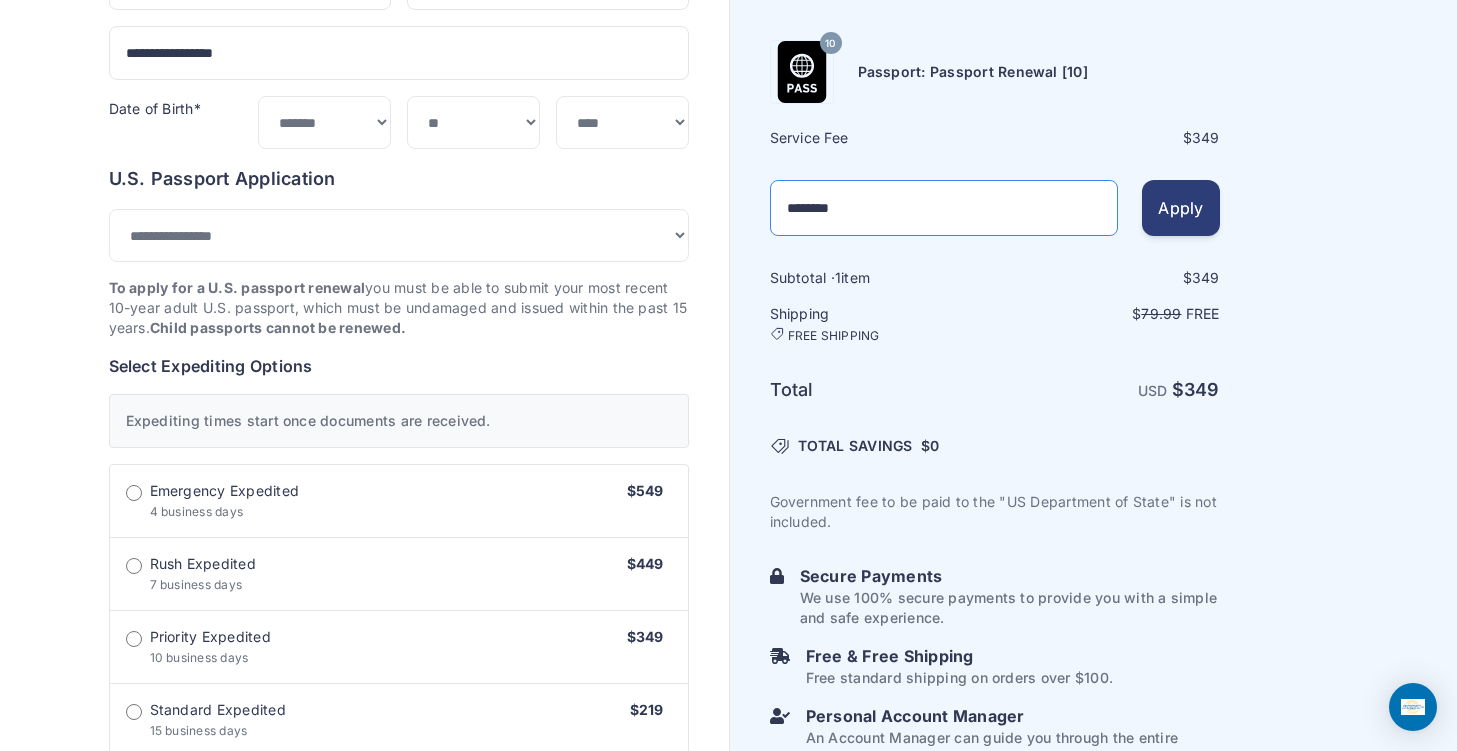 type on "********" 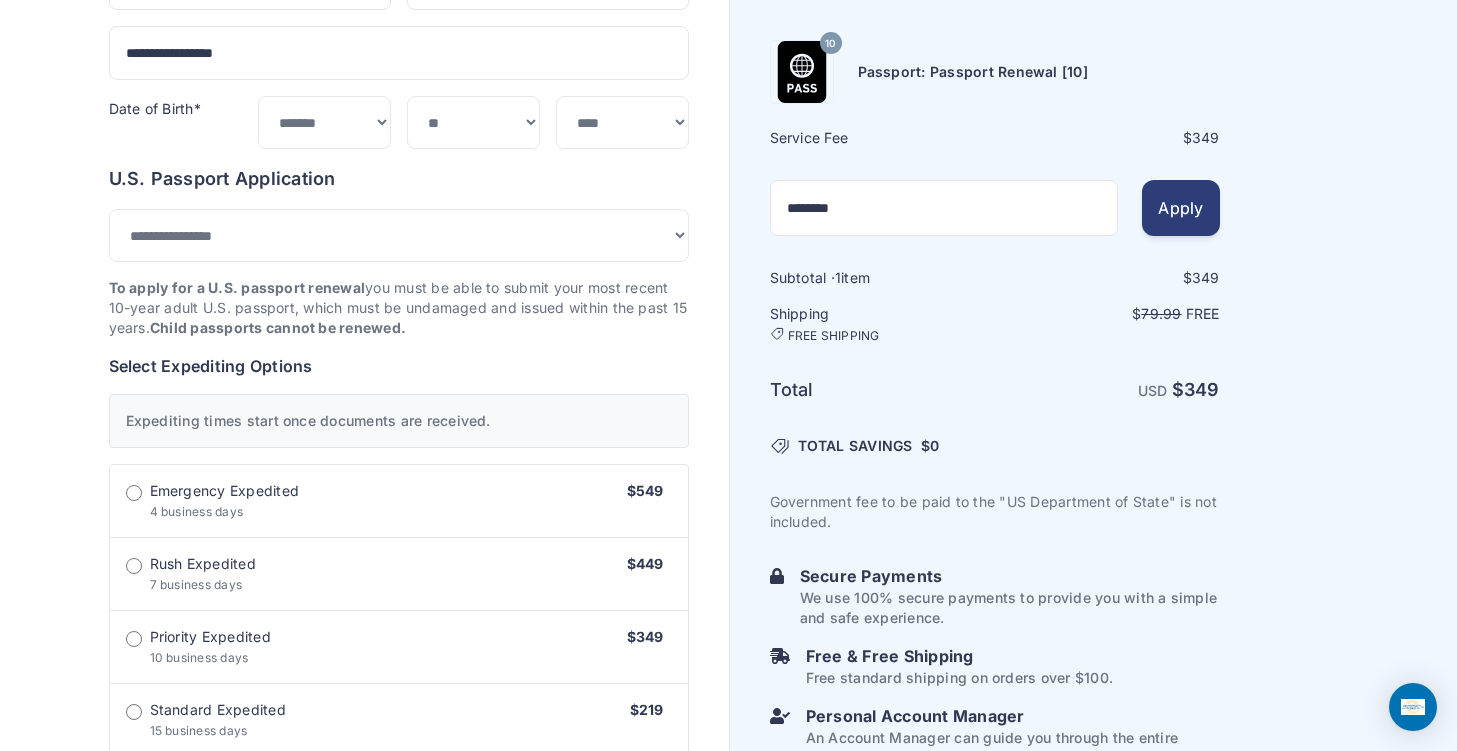 click on "Apply" at bounding box center (1180, 208) 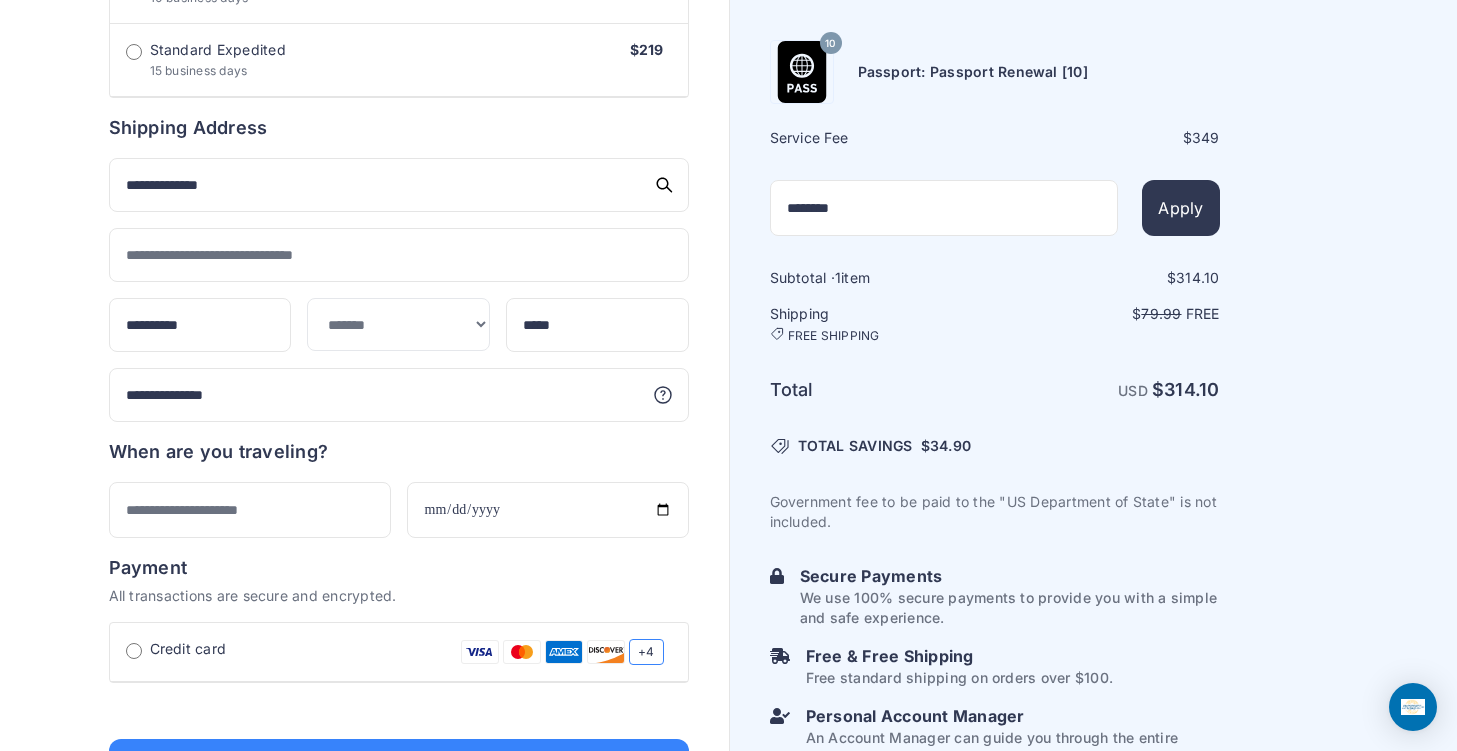 scroll, scrollTop: 959, scrollLeft: 0, axis: vertical 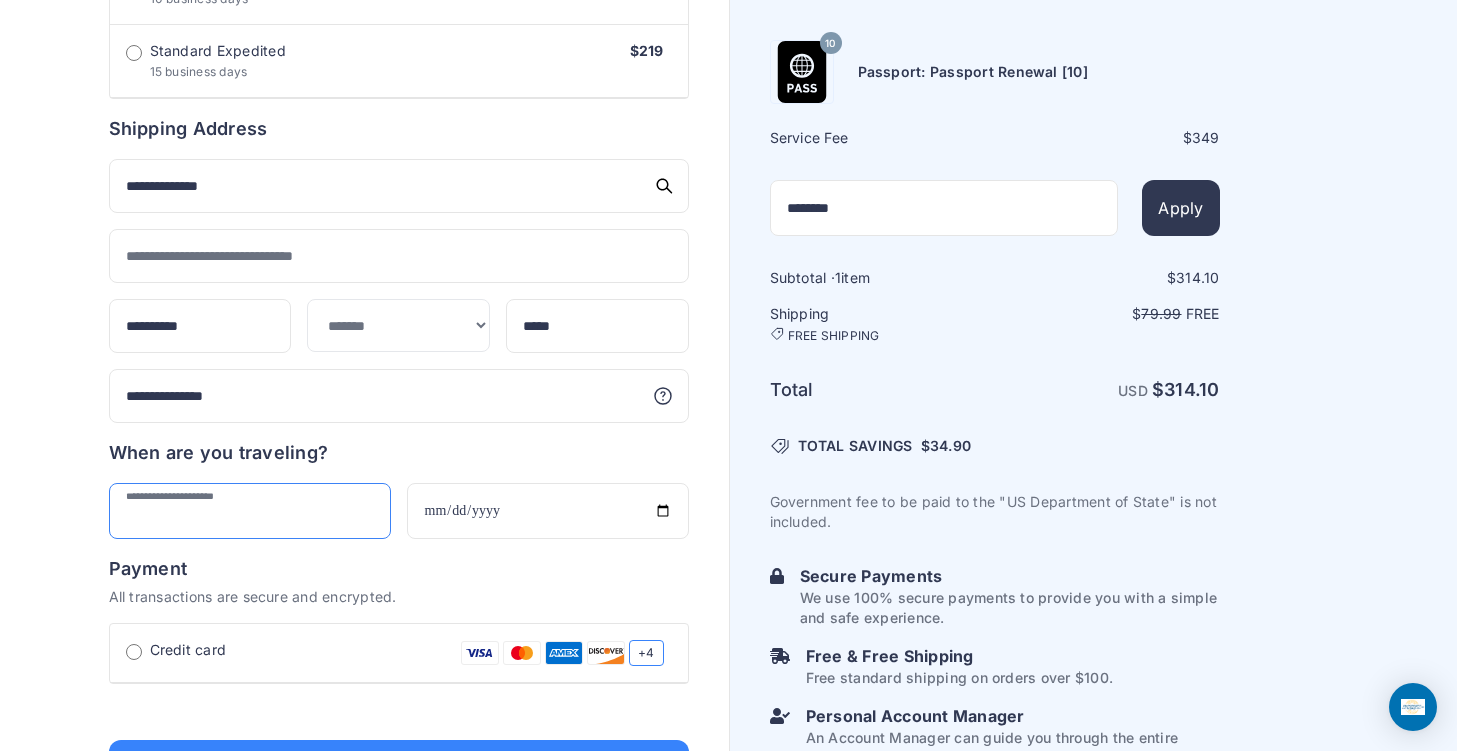 click at bounding box center [250, 511] 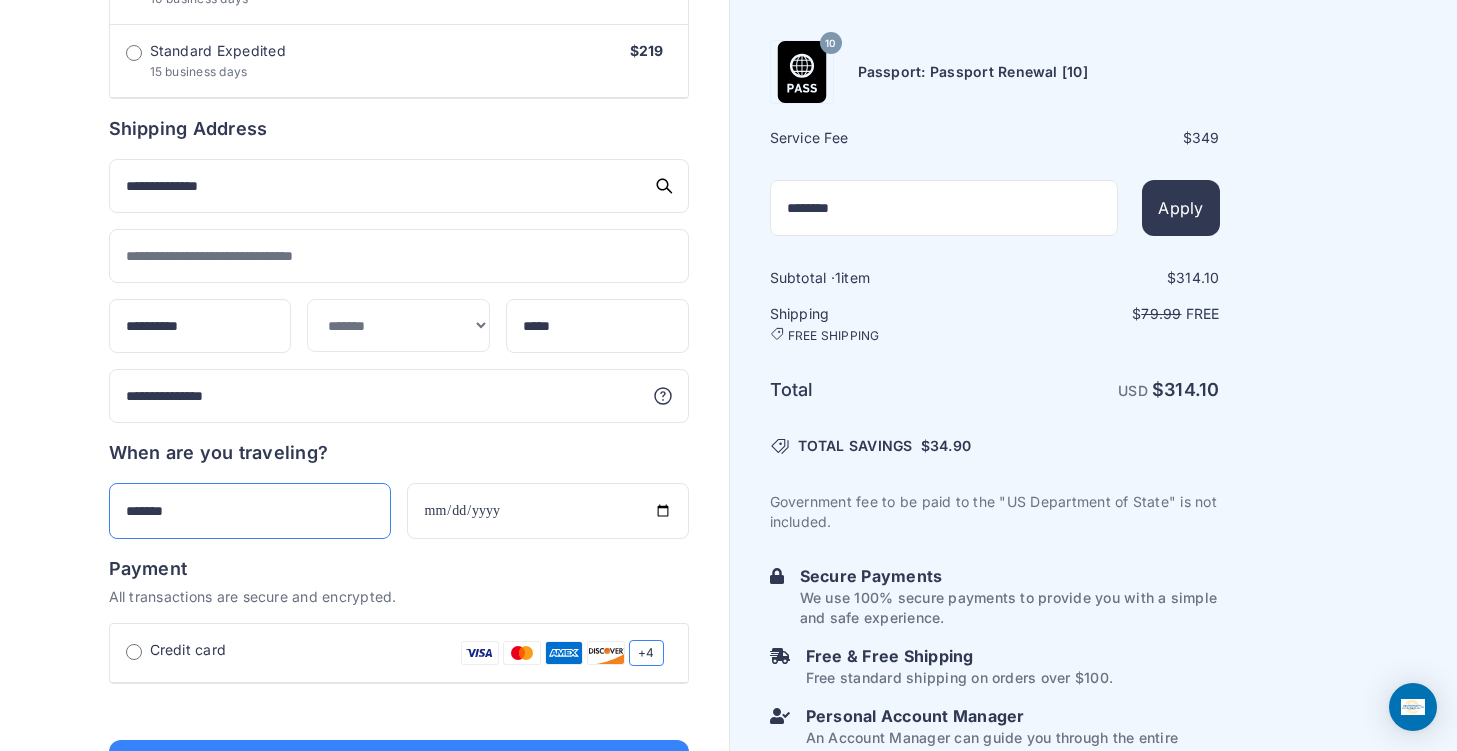 type on "*******" 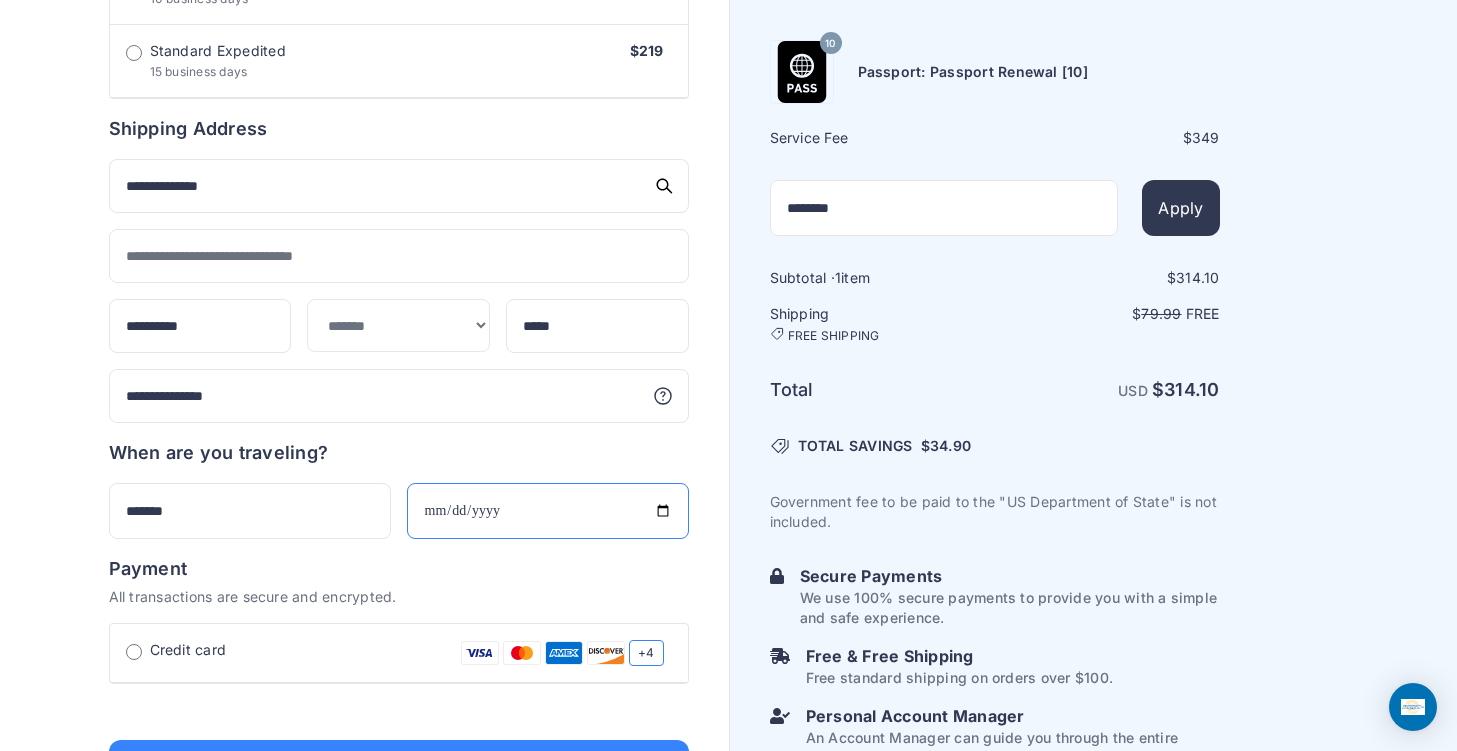 click at bounding box center (548, 511) 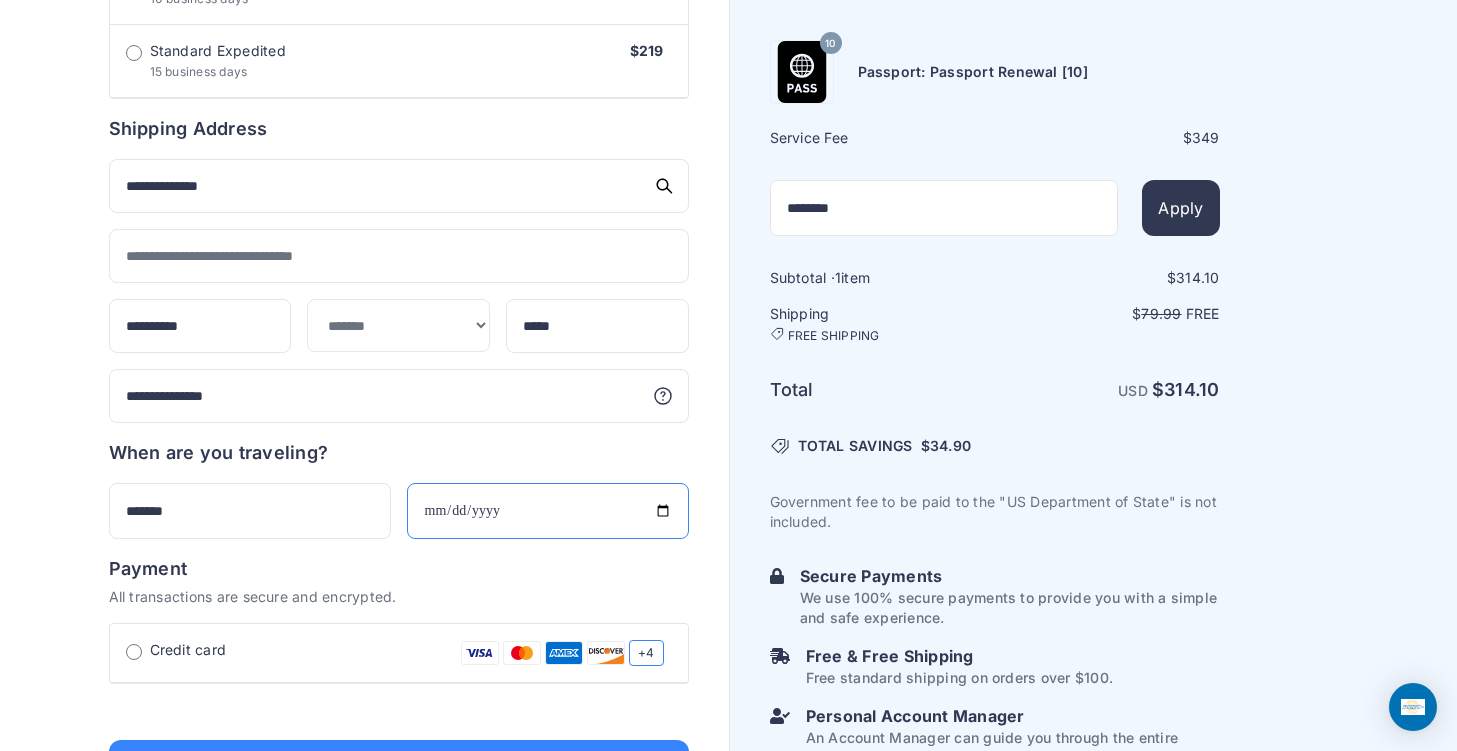 type on "**********" 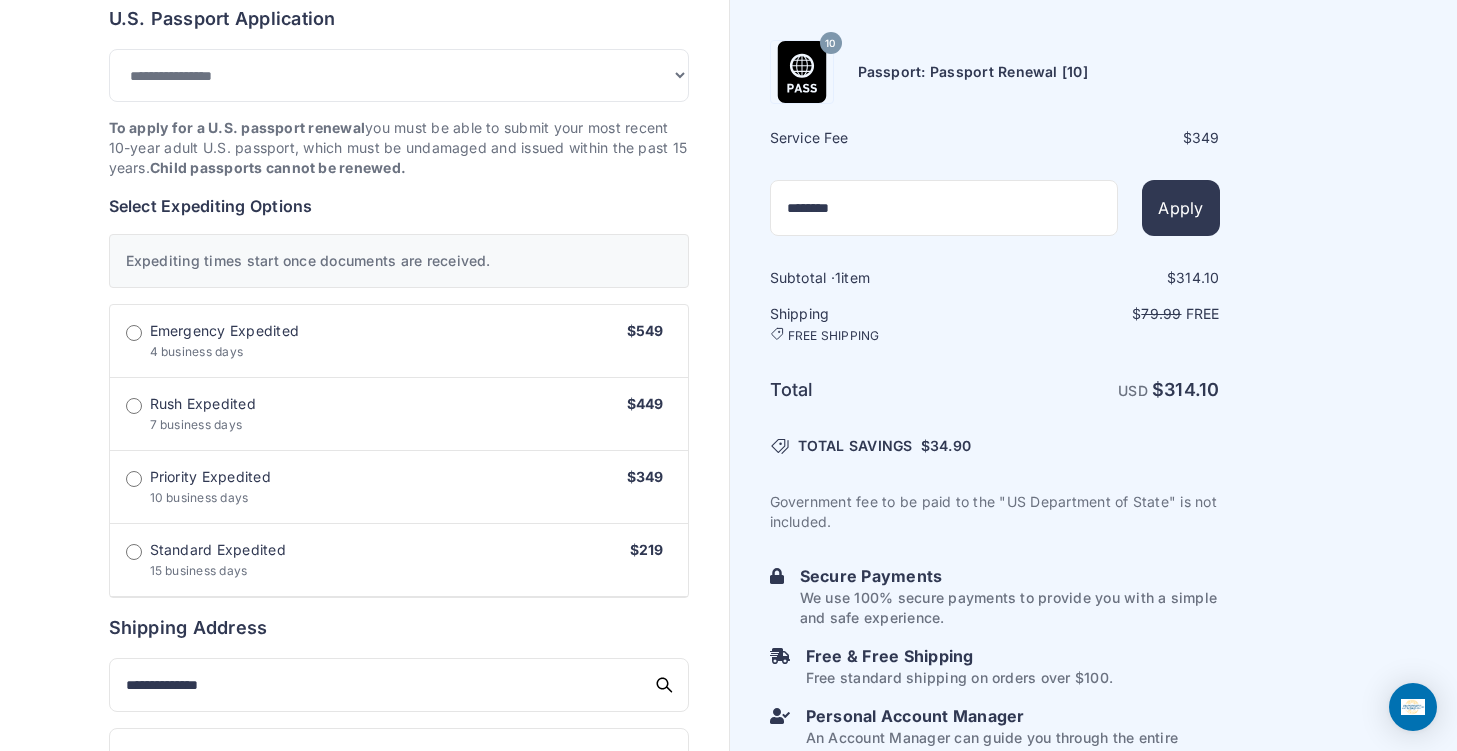 scroll, scrollTop: 459, scrollLeft: 0, axis: vertical 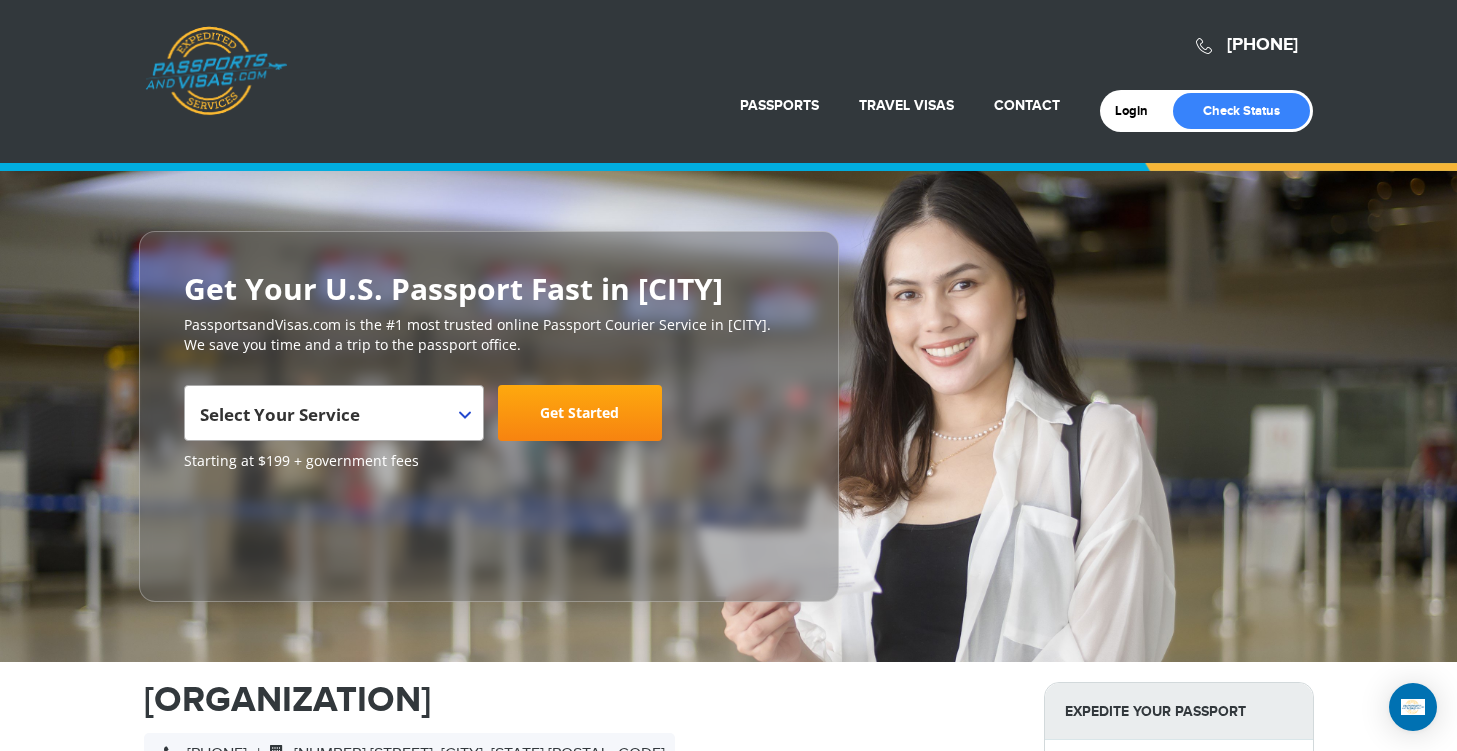 click on "Select Your Service" at bounding box center (331, 421) 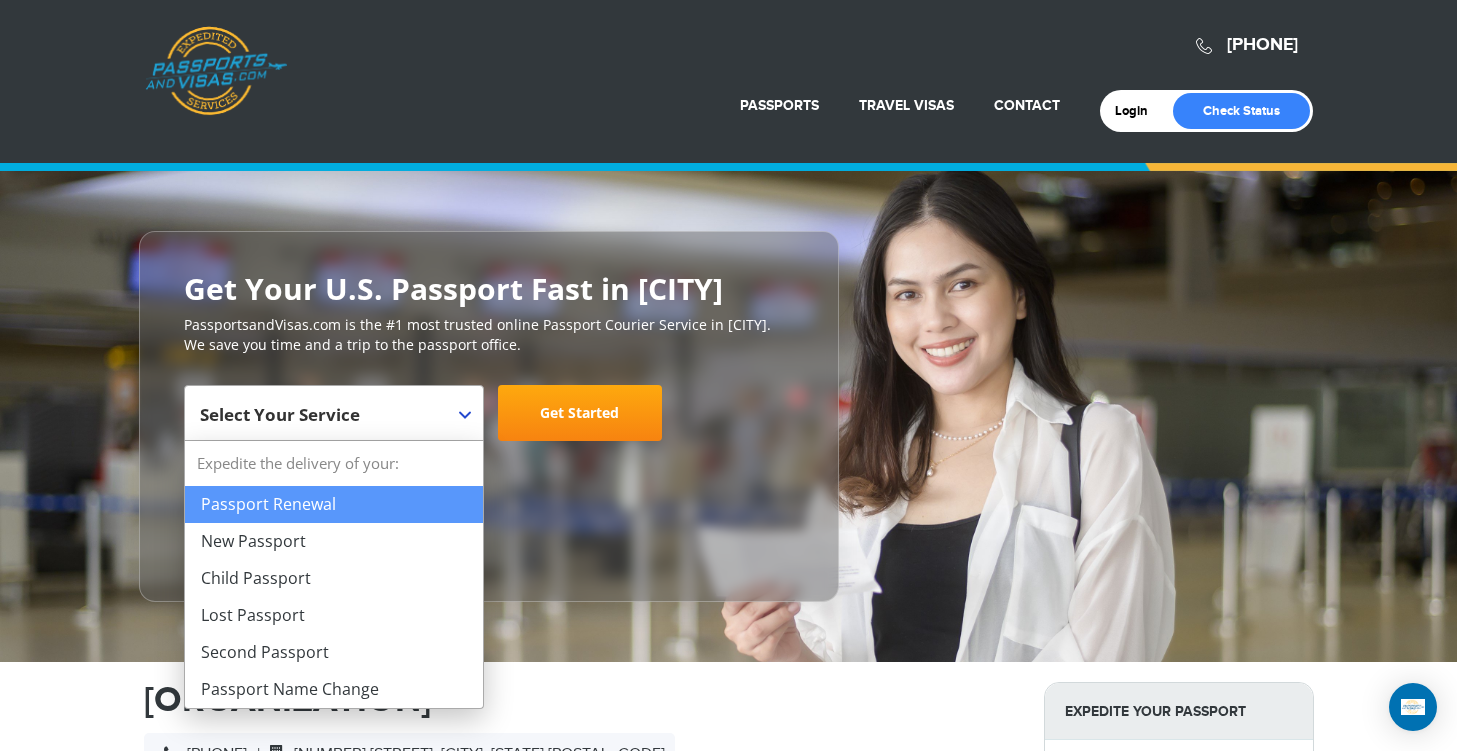 select on "**********" 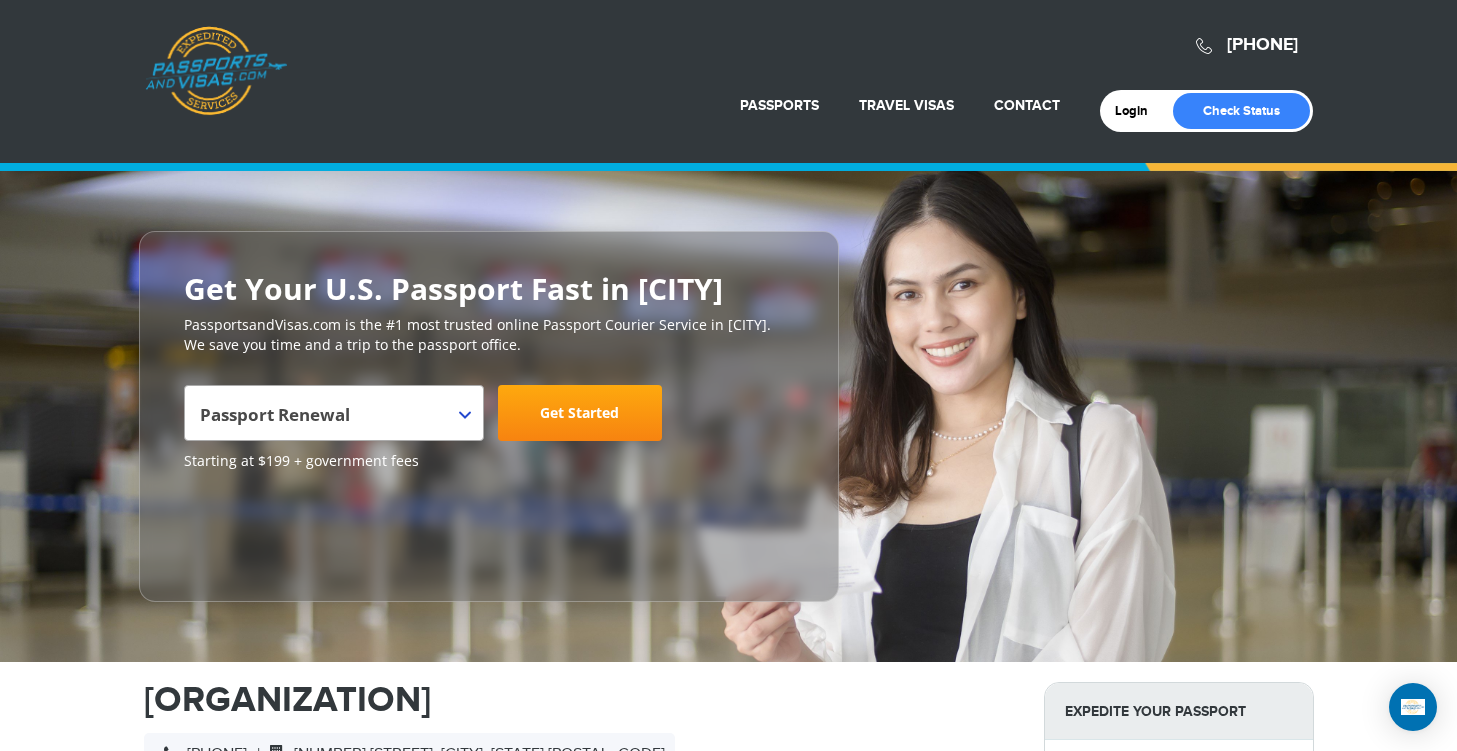 drag, startPoint x: 585, startPoint y: 429, endPoint x: 615, endPoint y: 424, distance: 30.413813 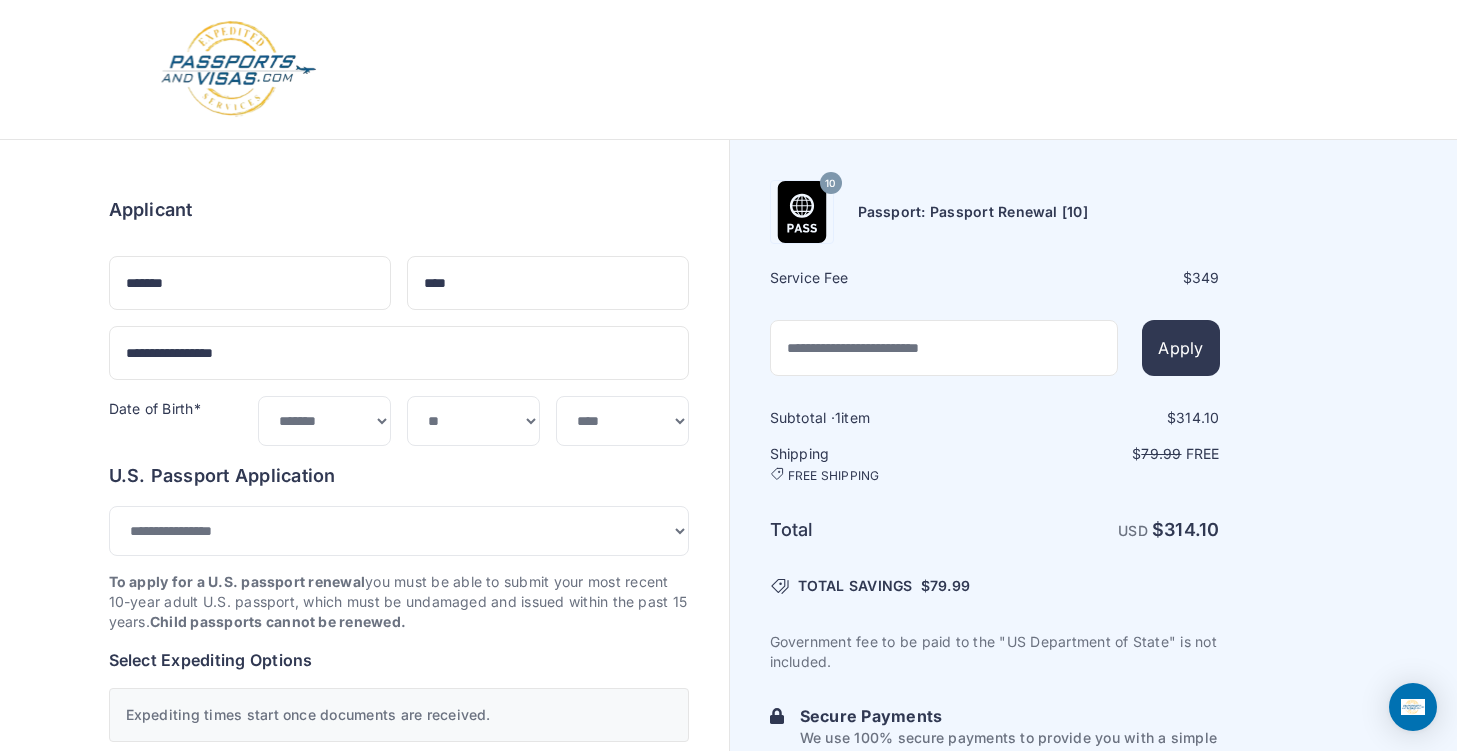 select on "*******" 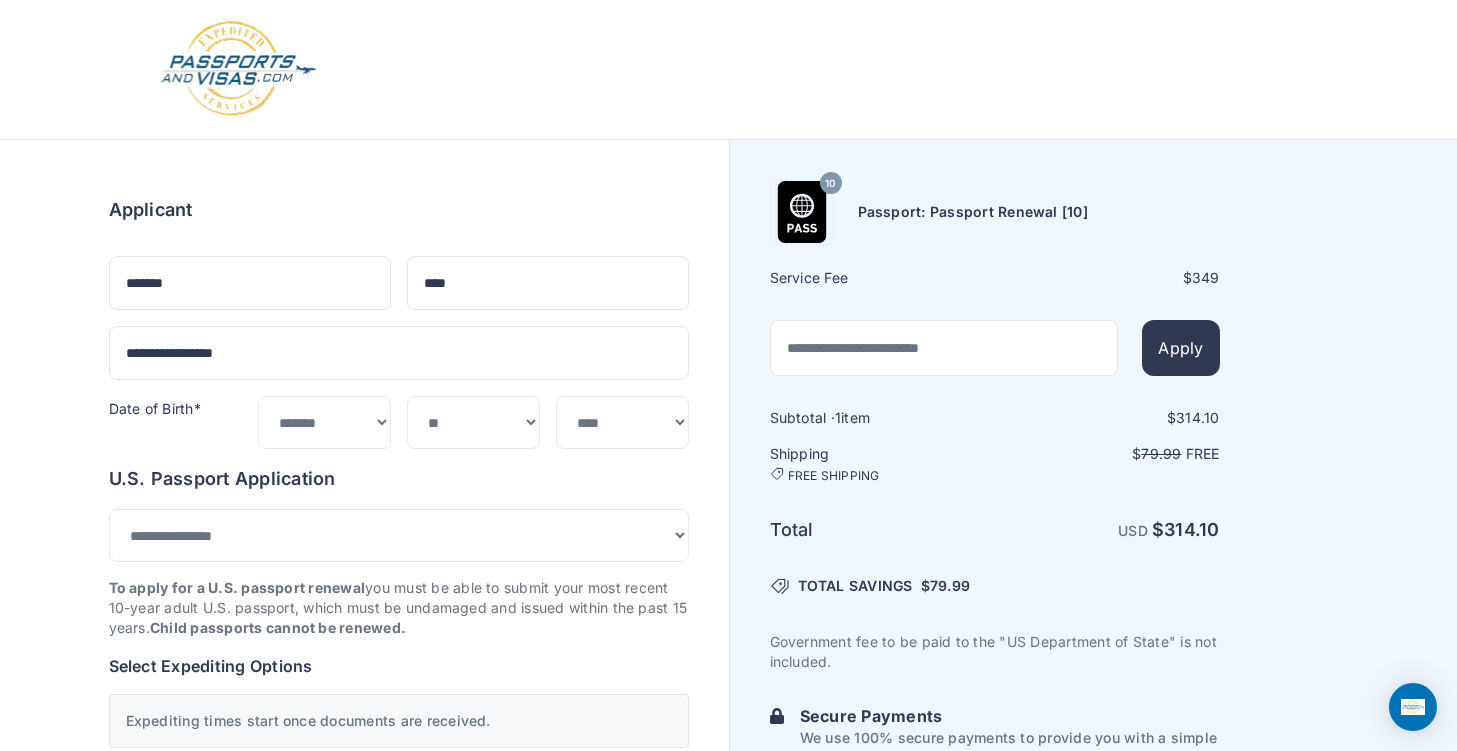 scroll, scrollTop: 0, scrollLeft: 0, axis: both 